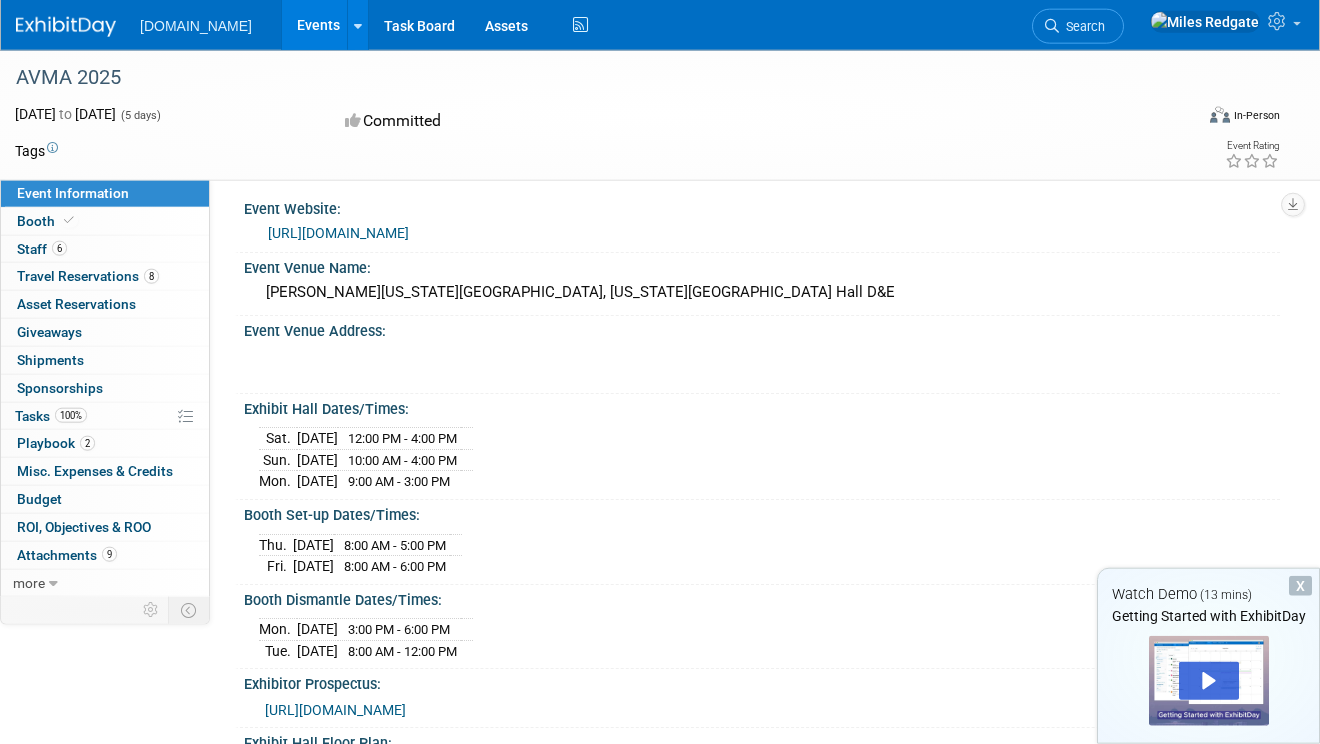 scroll, scrollTop: 0, scrollLeft: 0, axis: both 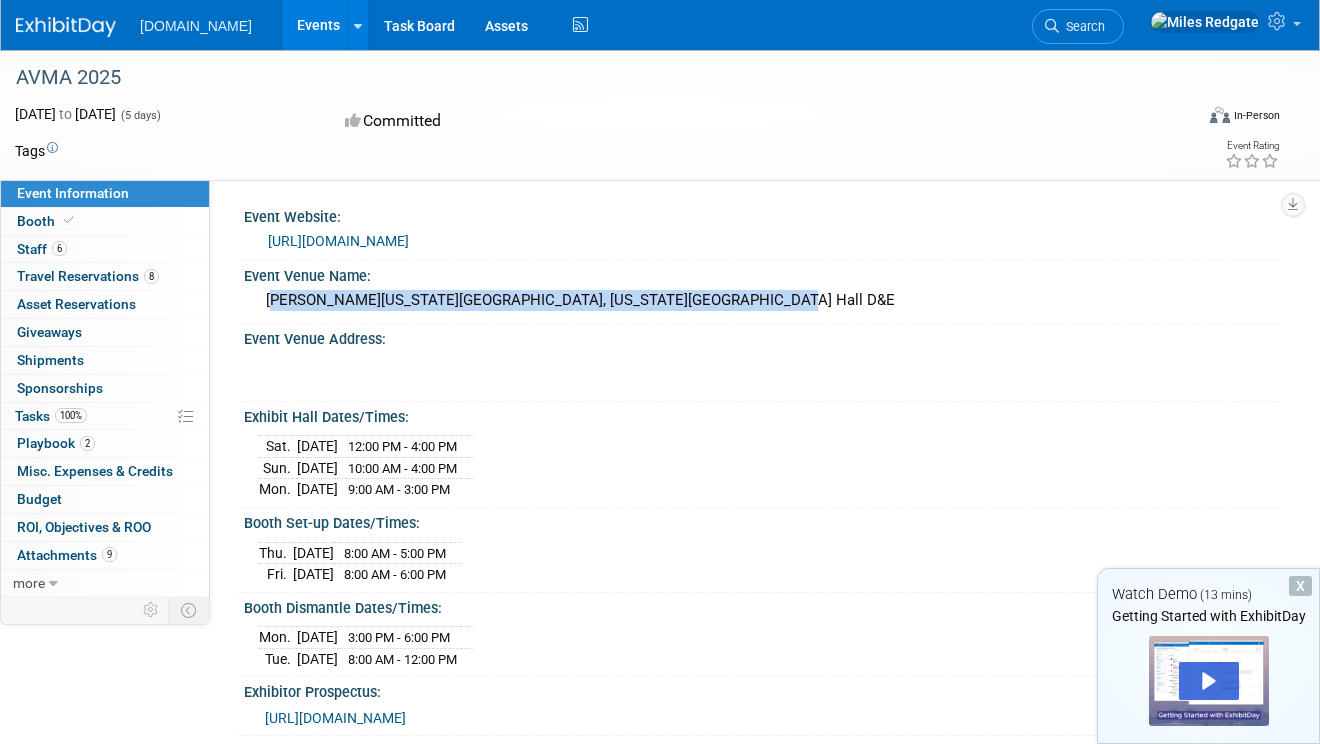 drag, startPoint x: 265, startPoint y: 302, endPoint x: 786, endPoint y: 306, distance: 521.0154 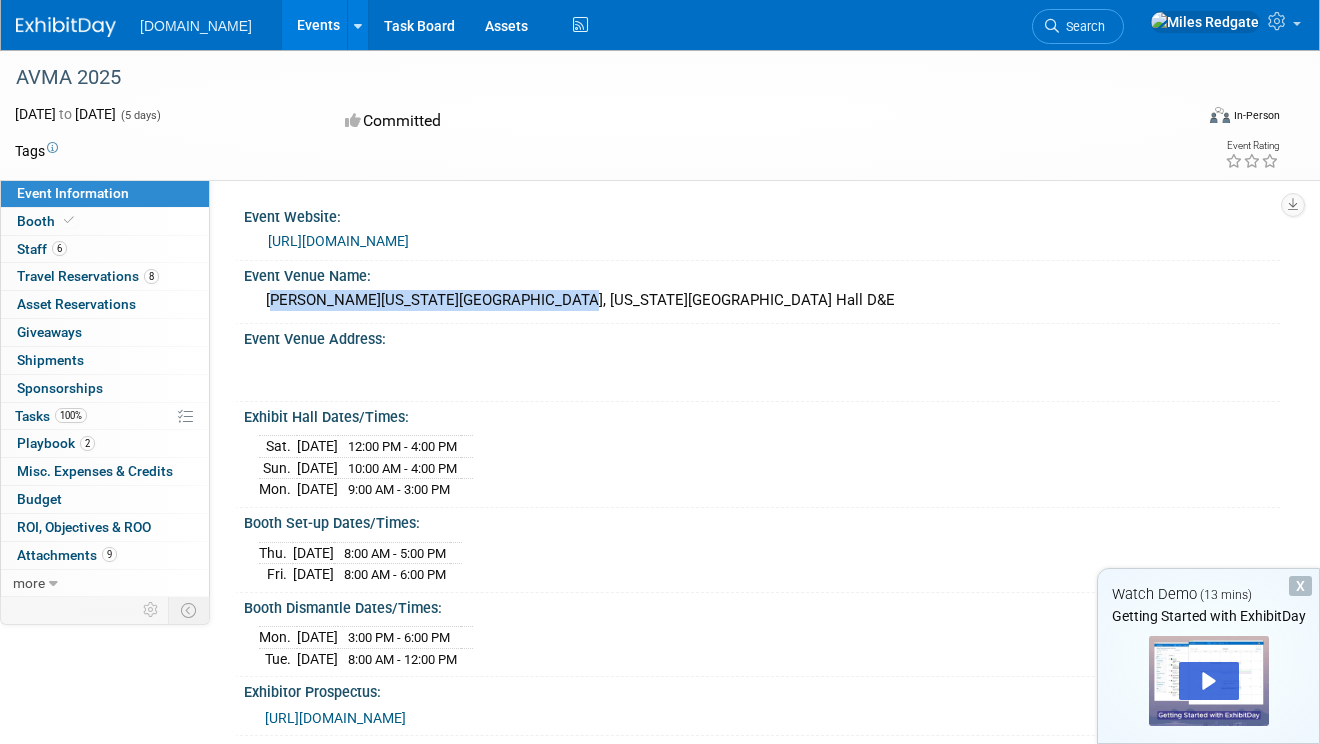 drag, startPoint x: 264, startPoint y: 306, endPoint x: 596, endPoint y: 292, distance: 332.29504 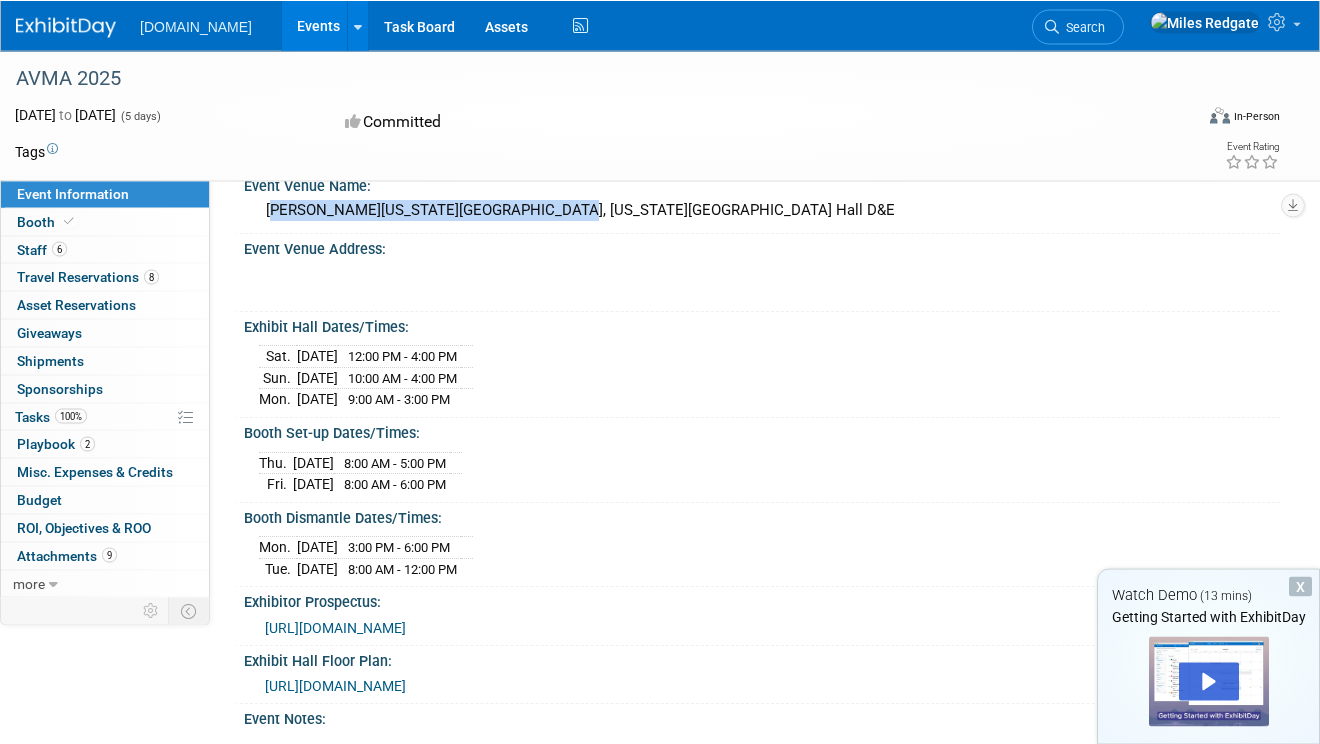 scroll, scrollTop: 96, scrollLeft: 0, axis: vertical 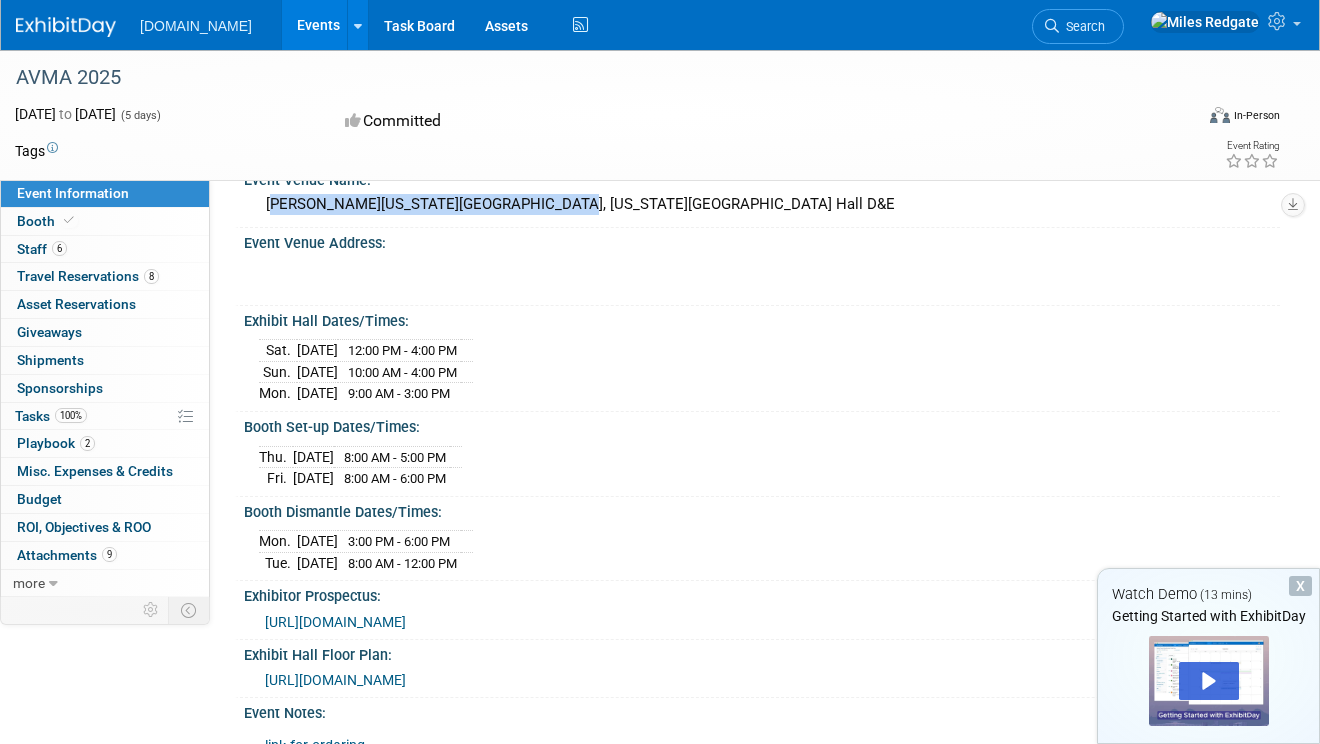 drag, startPoint x: 398, startPoint y: 348, endPoint x: 351, endPoint y: 351, distance: 47.095646 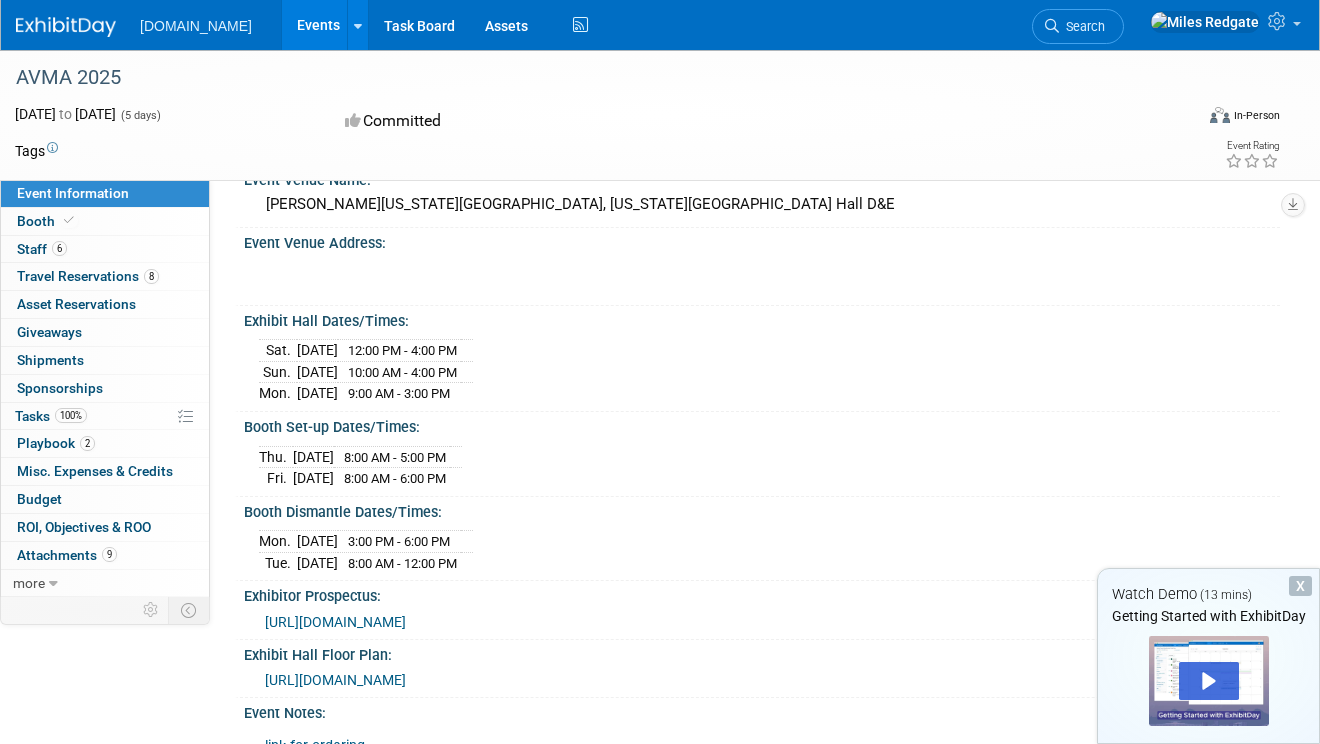 click on "[DATE]" at bounding box center (317, 351) 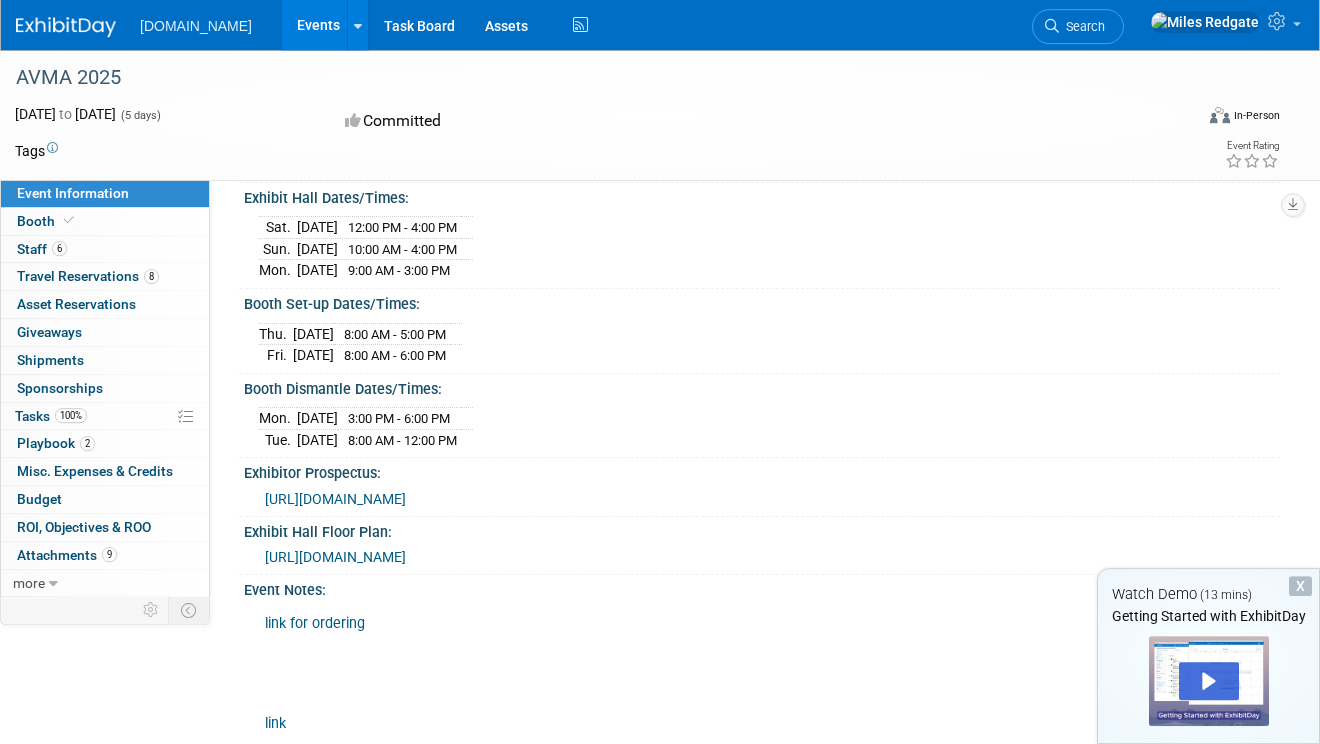 scroll, scrollTop: 224, scrollLeft: 0, axis: vertical 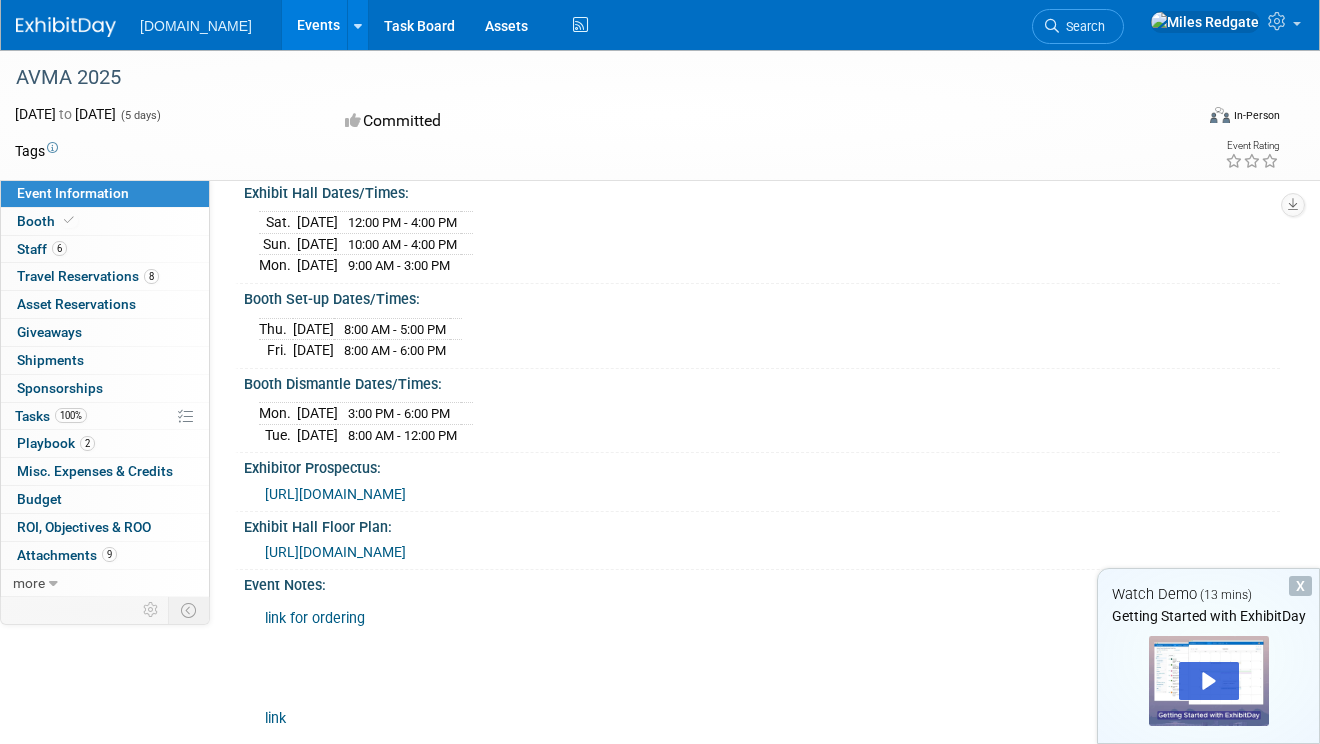 click on "Exhibit Hall Dates/Times:
[DATE]
12:00 PM -
4:00 PM
[DATE]
10:00 AM -
4:00 PM
[DATE]
9:00 AM -
3:00 PM
Save Changes
Cancel" at bounding box center [757, 231] 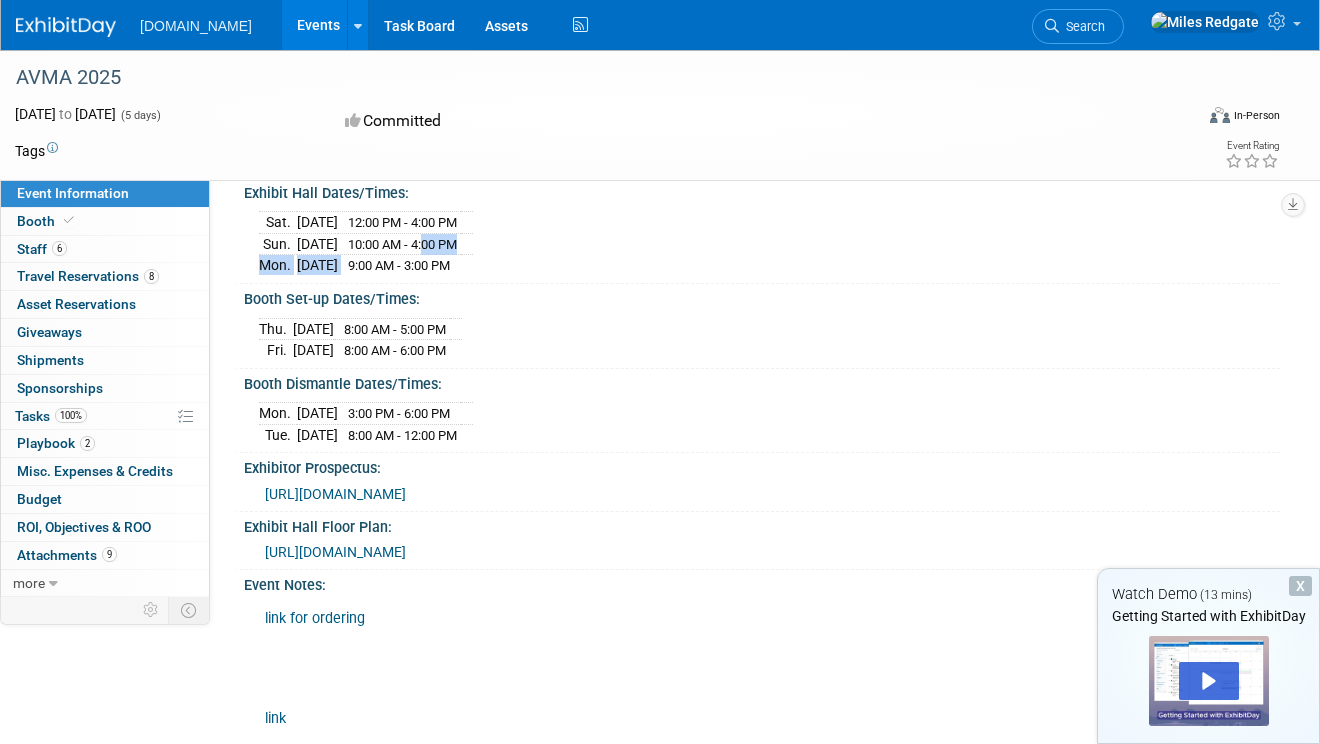 drag, startPoint x: 409, startPoint y: 254, endPoint x: 455, endPoint y: 244, distance: 47.07441 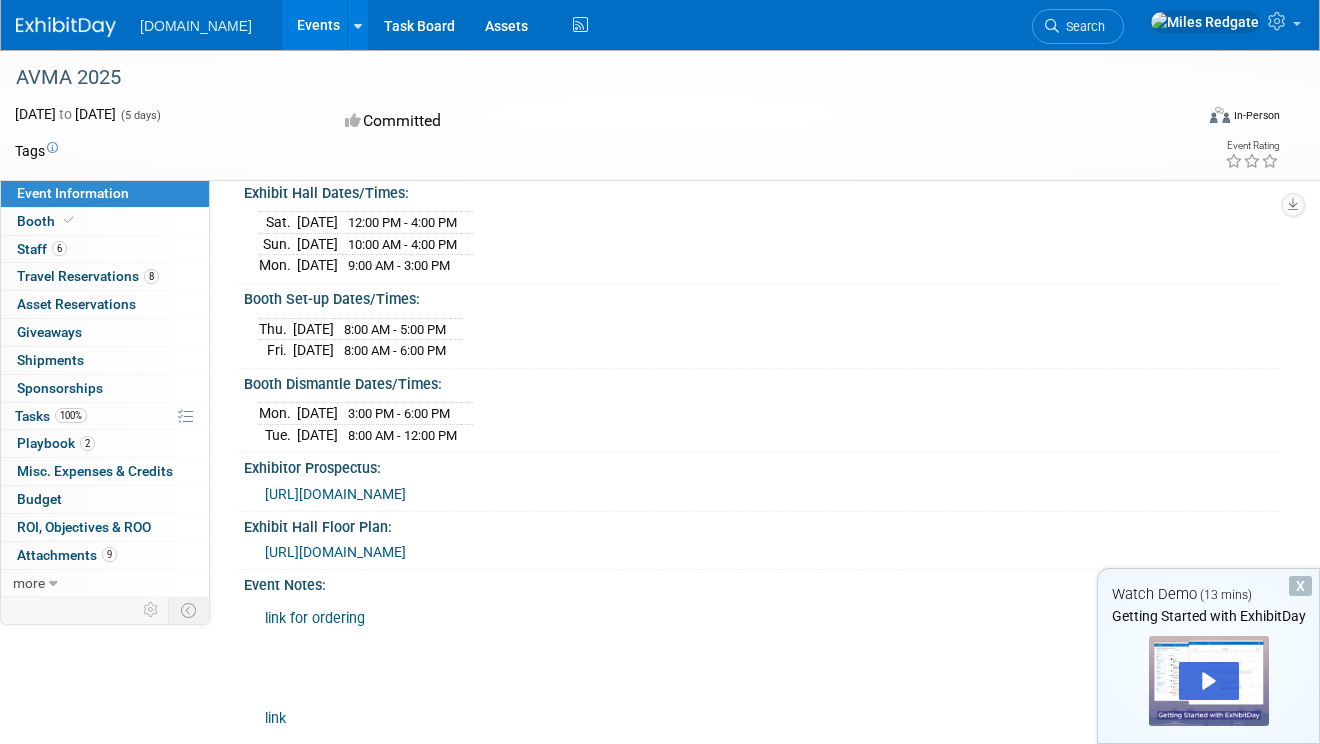 click on "[DATE]
12:00 PM -
4:00 PM
[DATE]
10:00 AM -
4:00 PM
[DATE]
9:00 AM -
3:00 PM" at bounding box center (762, 241) 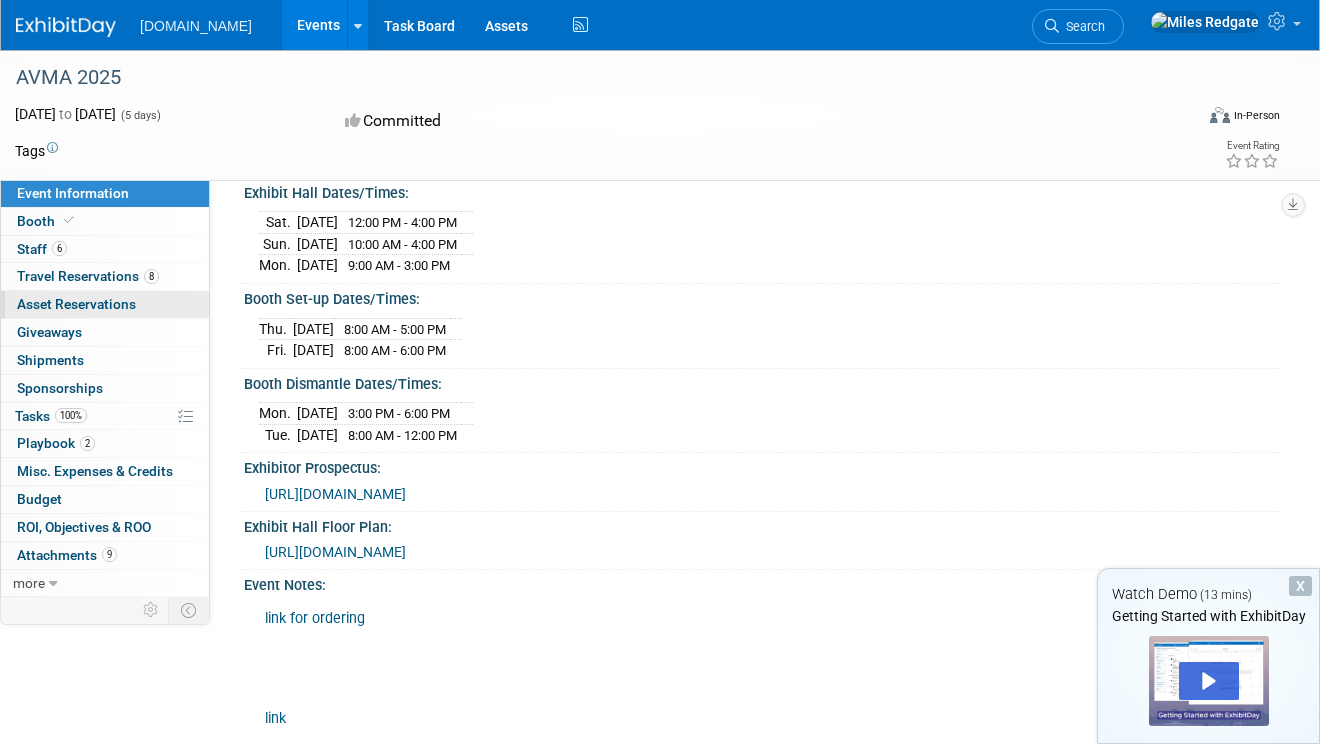 click on "Playbook 2" at bounding box center [56, 443] 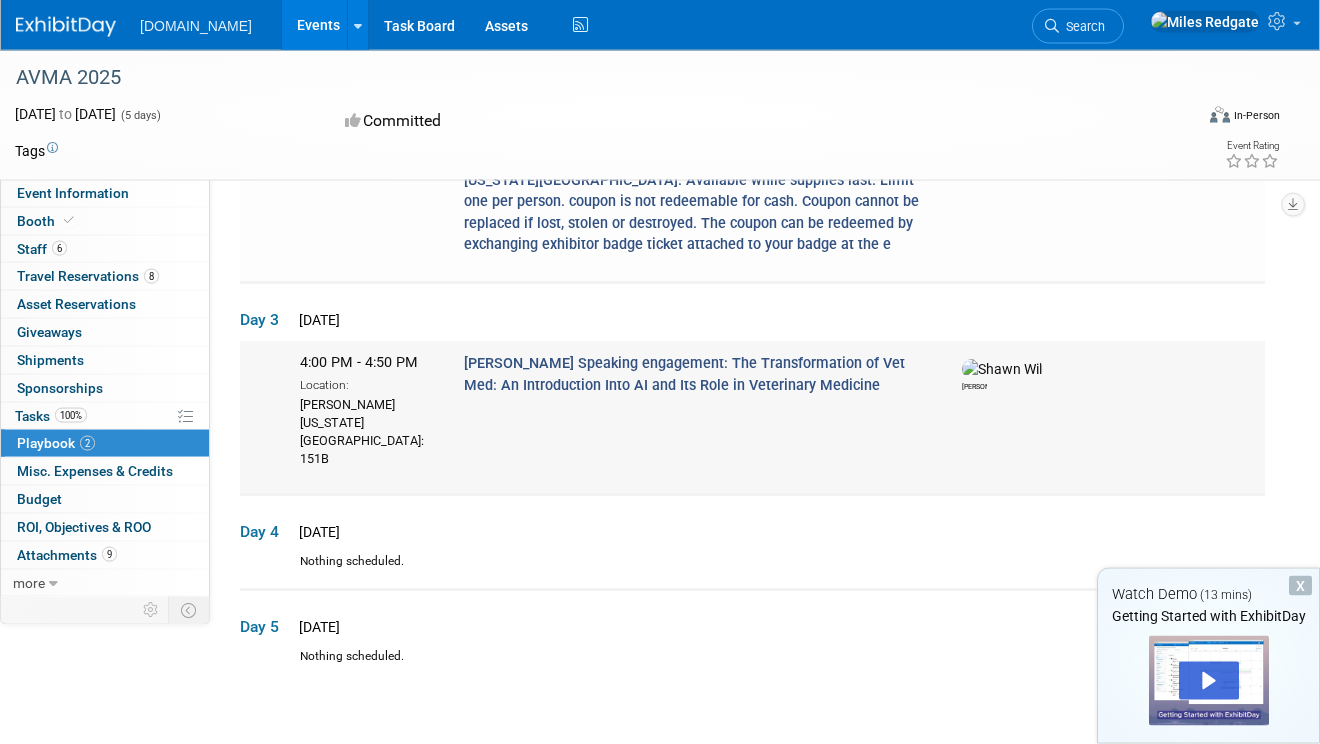 scroll, scrollTop: 304, scrollLeft: 0, axis: vertical 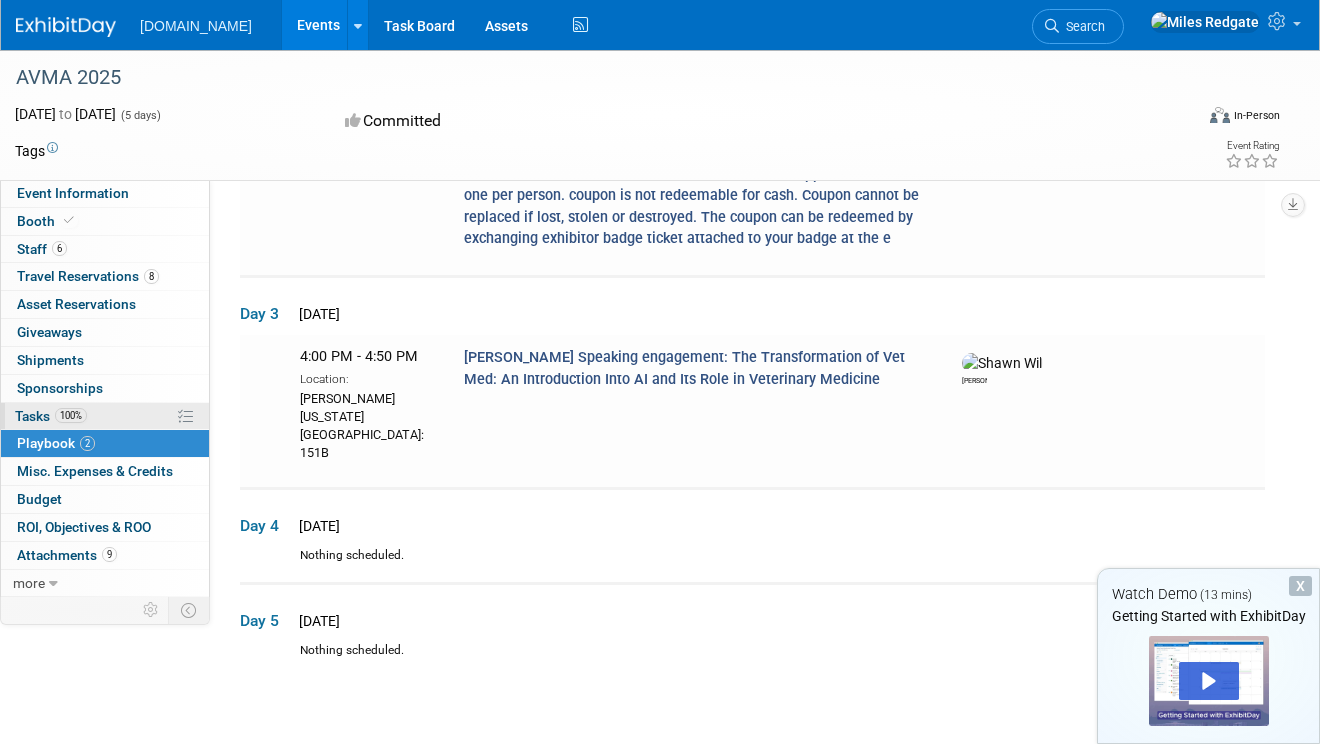 click on "Tasks 100%" at bounding box center (51, 416) 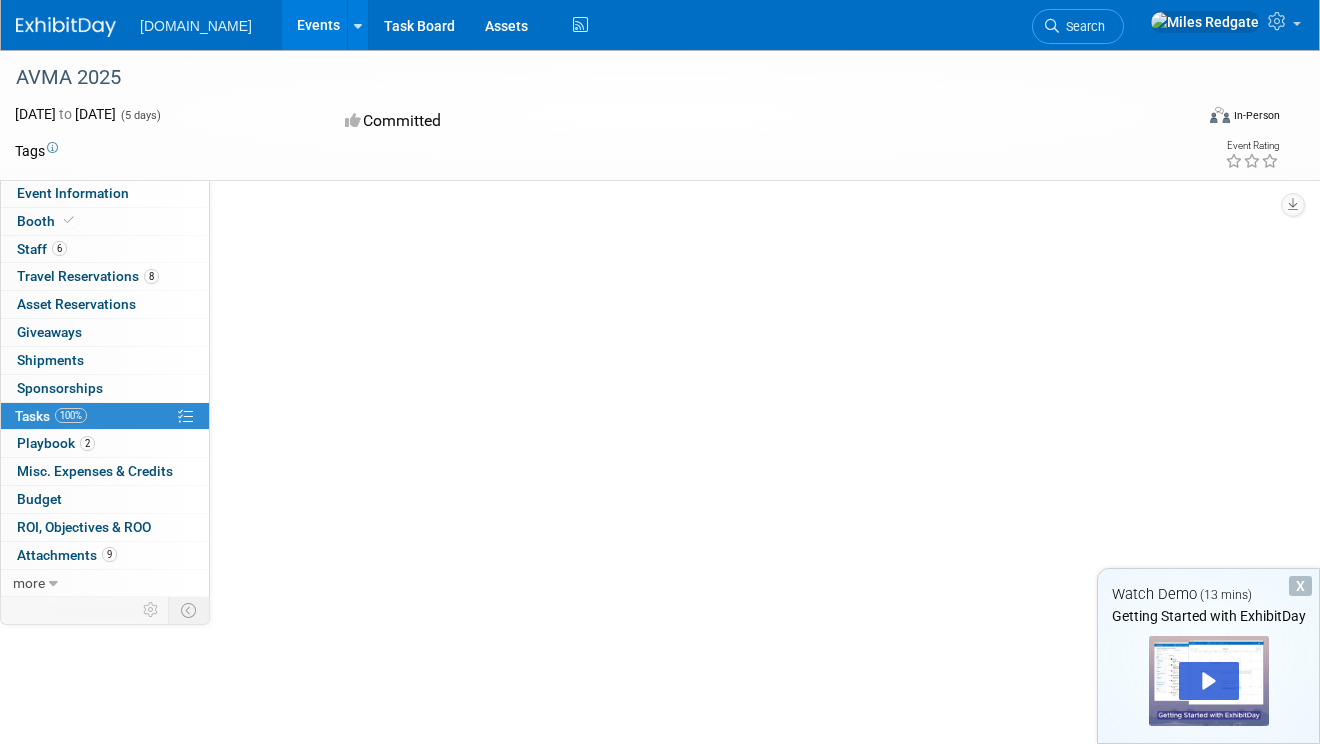 scroll, scrollTop: 0, scrollLeft: 0, axis: both 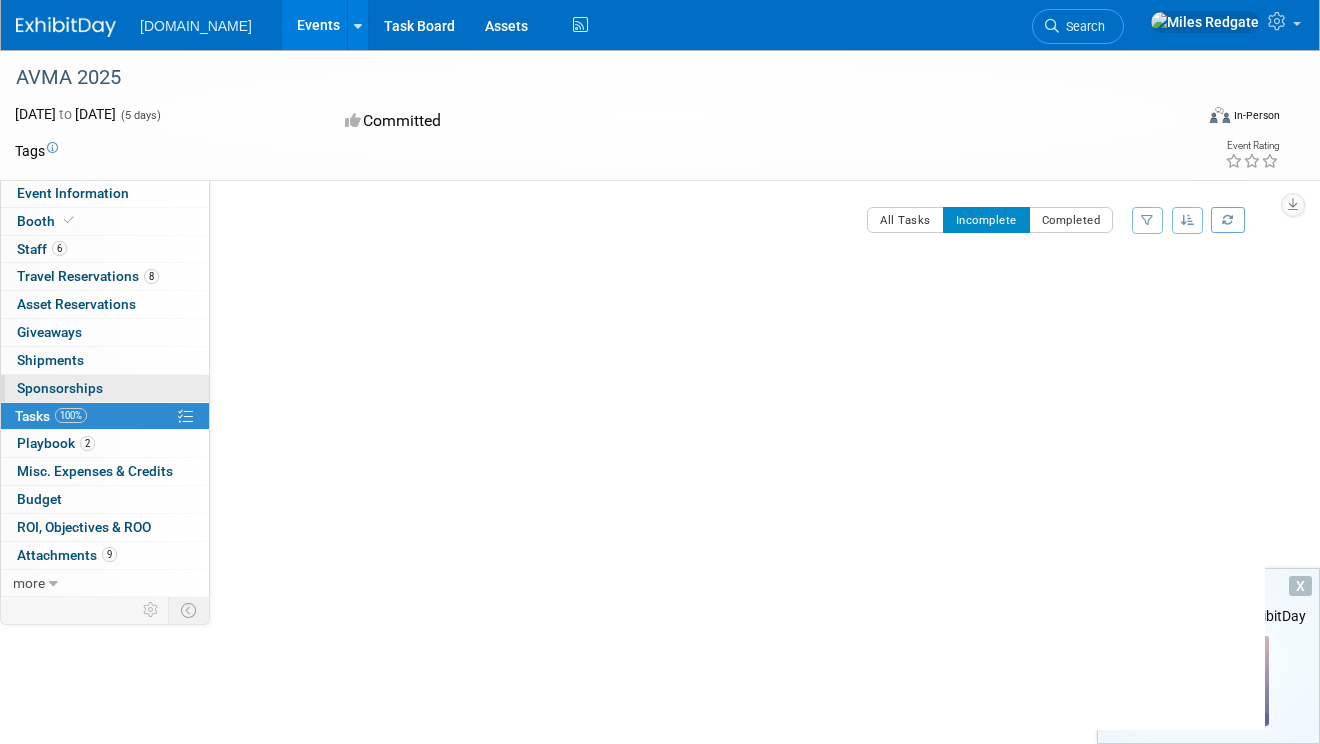 click on "Sponsorships 0" at bounding box center (60, 388) 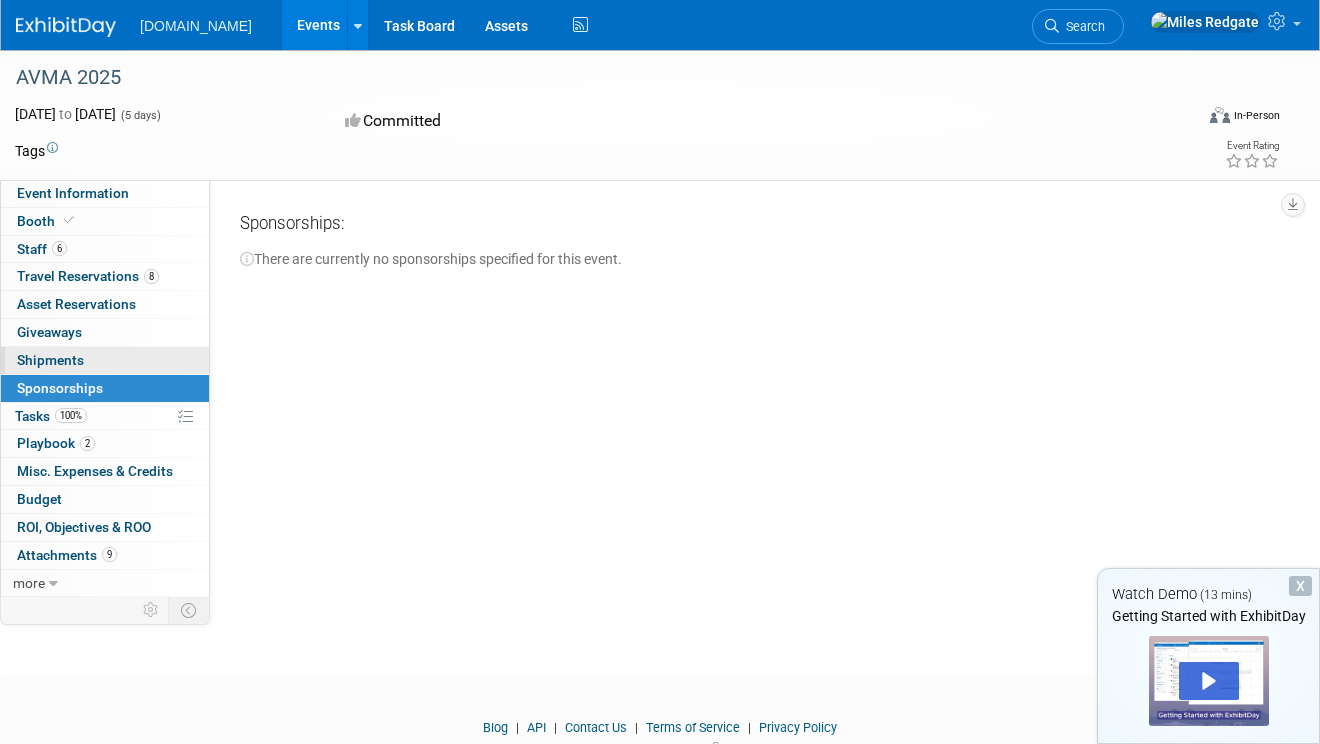 click on "0
Shipments 0" at bounding box center (105, 360) 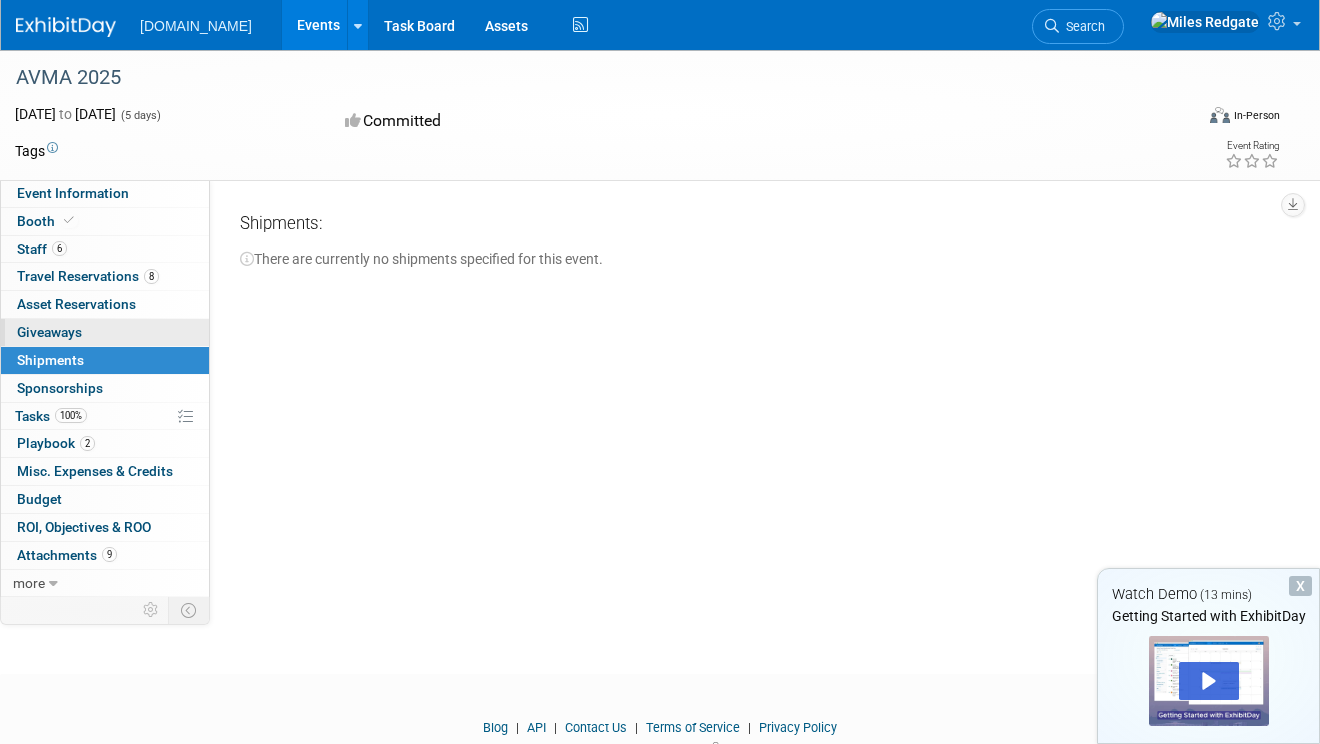 click on "Giveaways 0" at bounding box center (49, 332) 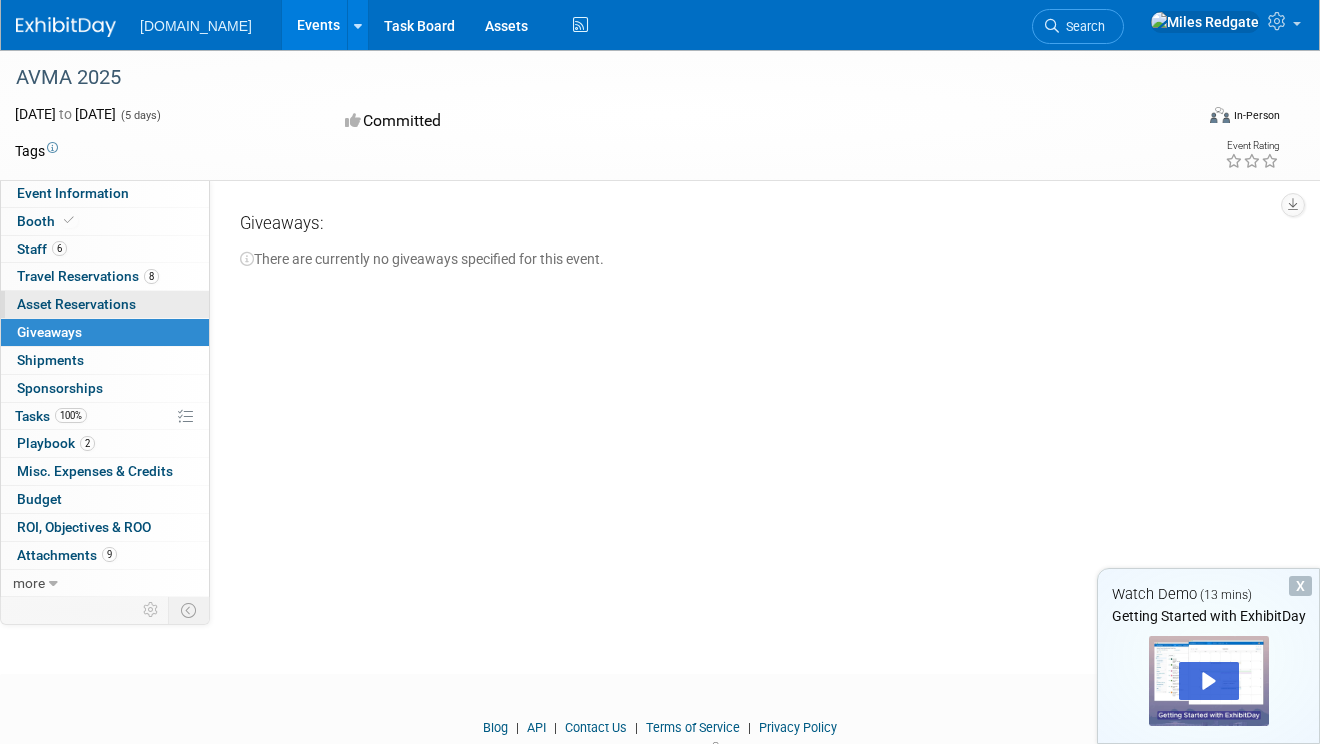 click on "0
Asset Reservations 0" at bounding box center [105, 304] 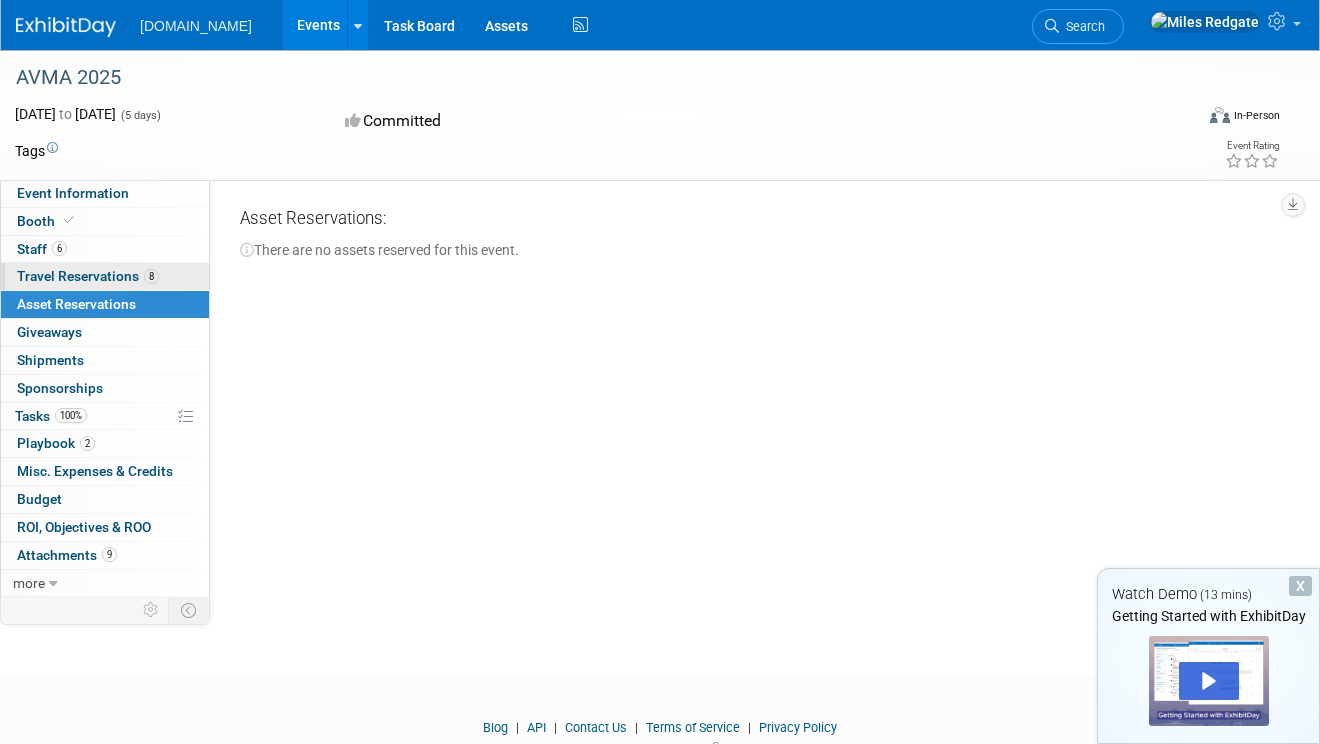 click on "8
Travel Reservations 8" at bounding box center [105, 276] 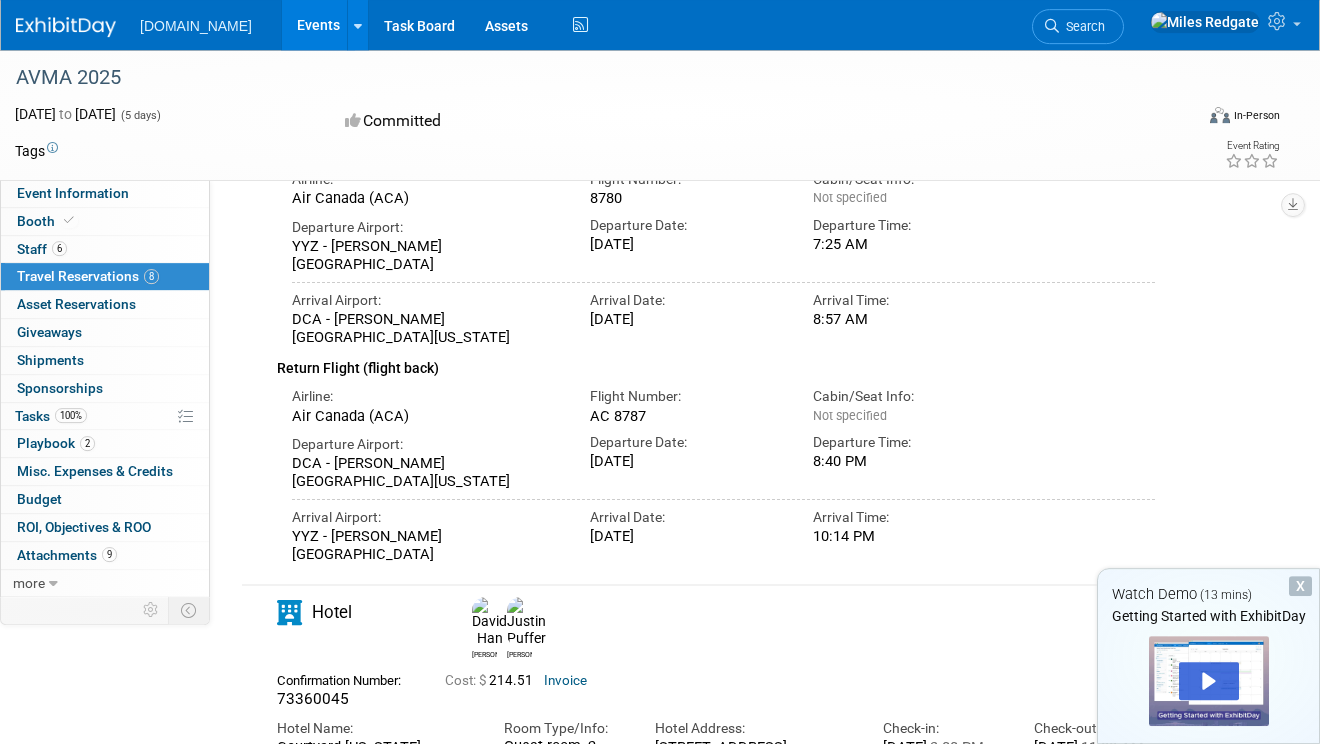 scroll, scrollTop: 1168, scrollLeft: 0, axis: vertical 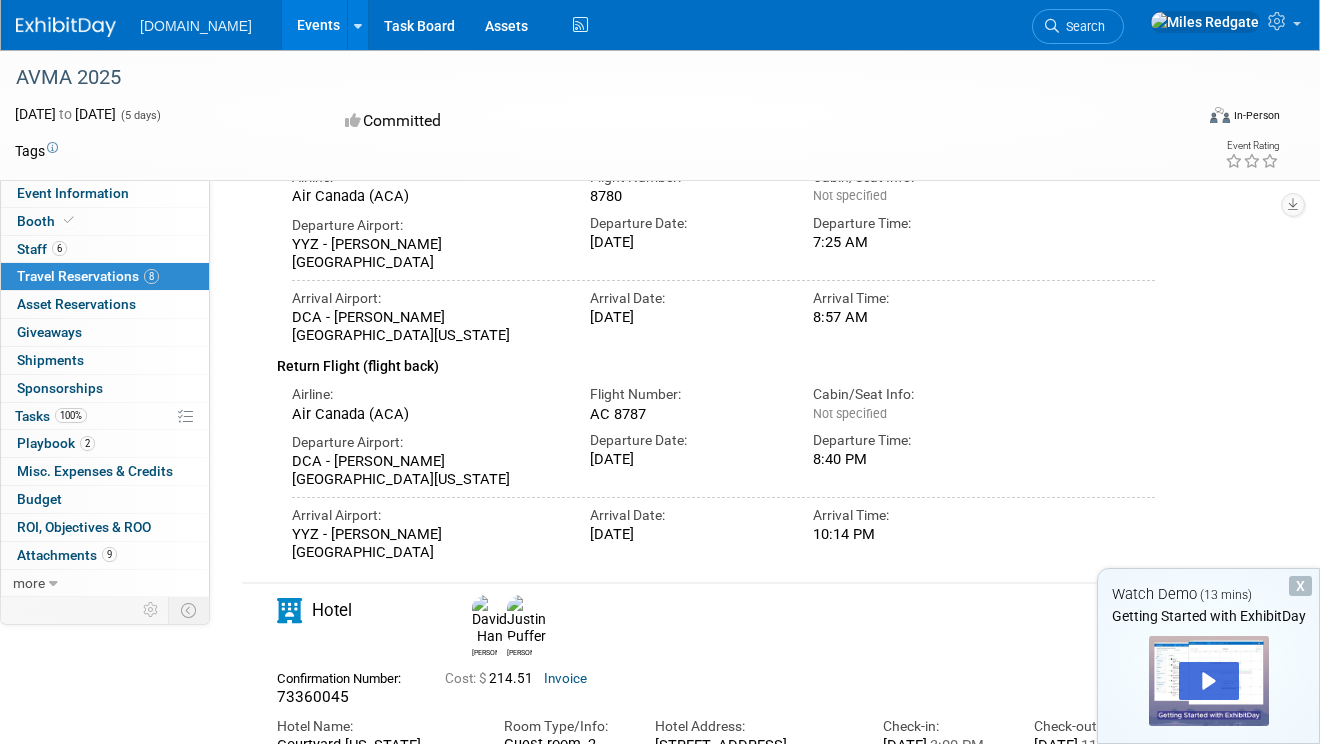 drag, startPoint x: 631, startPoint y: 486, endPoint x: 667, endPoint y: 488, distance: 36.05551 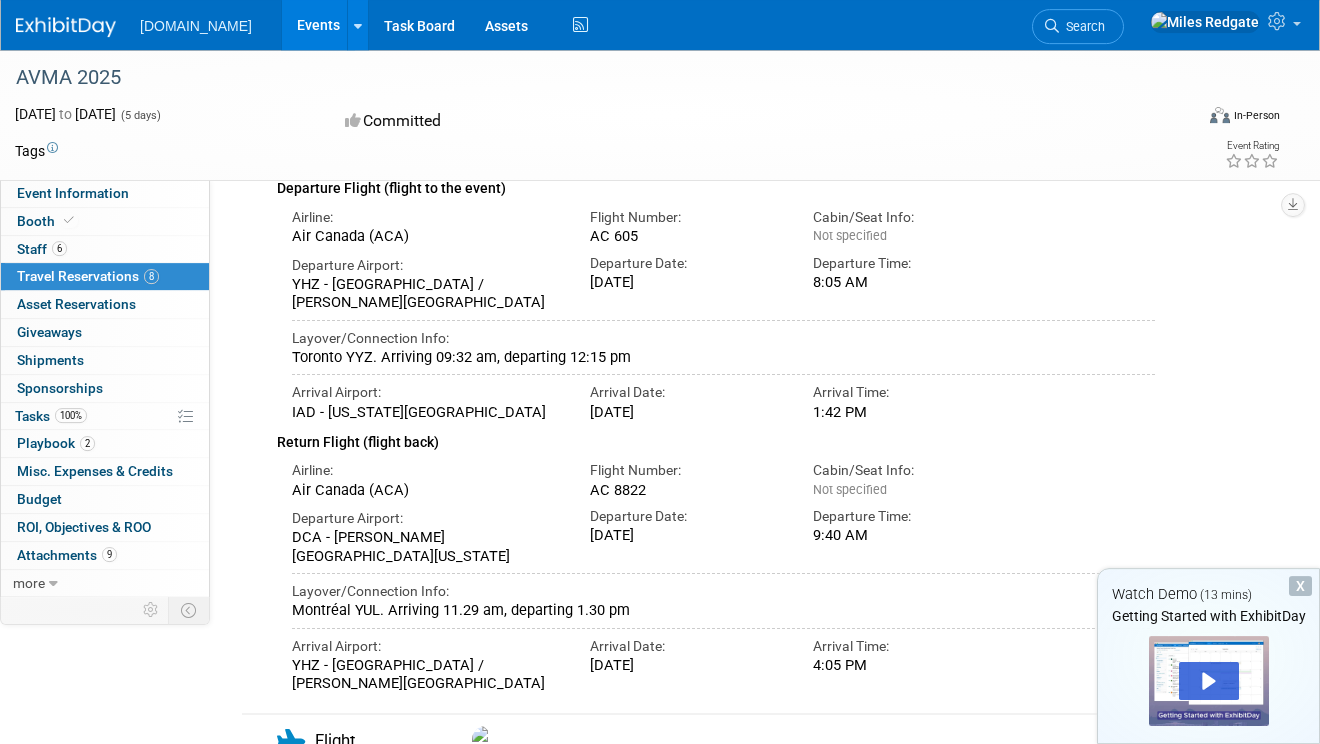 scroll, scrollTop: 1920, scrollLeft: 0, axis: vertical 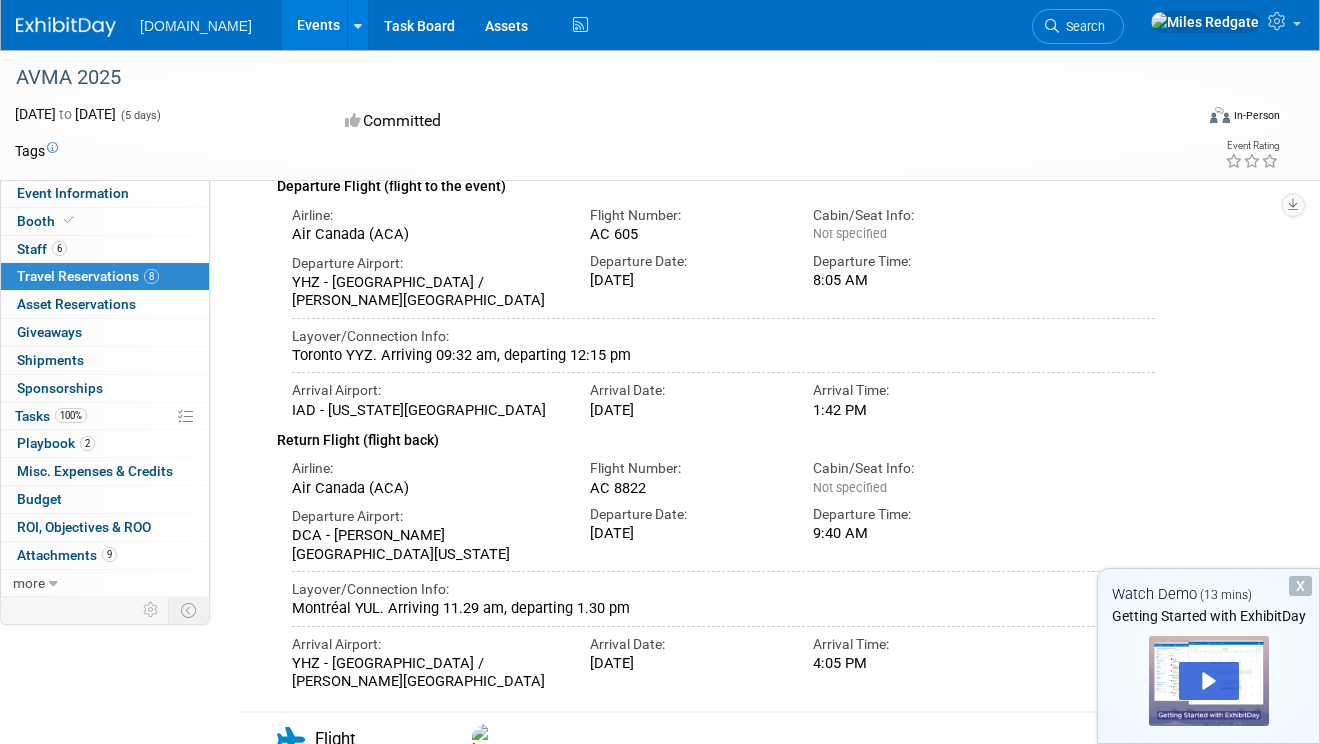 drag, startPoint x: 621, startPoint y: 553, endPoint x: 652, endPoint y: 552, distance: 31.016125 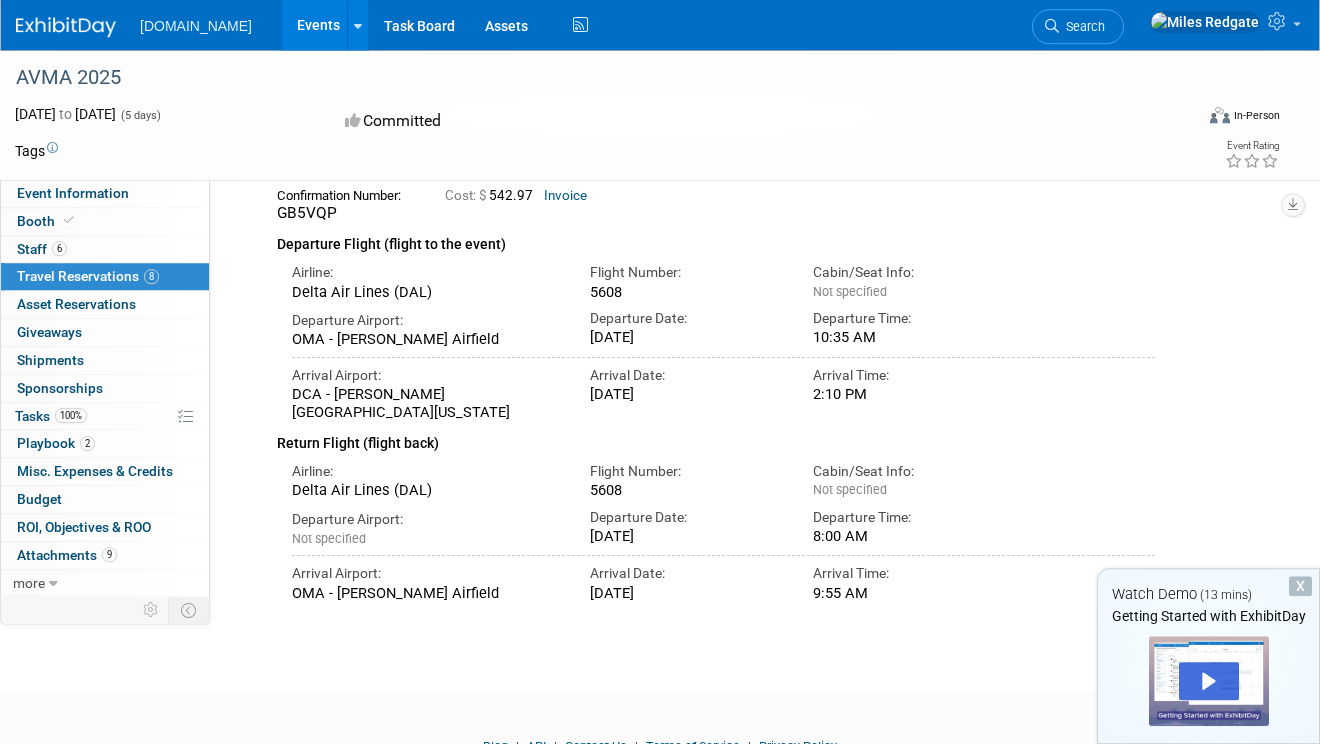 scroll, scrollTop: 3712, scrollLeft: 0, axis: vertical 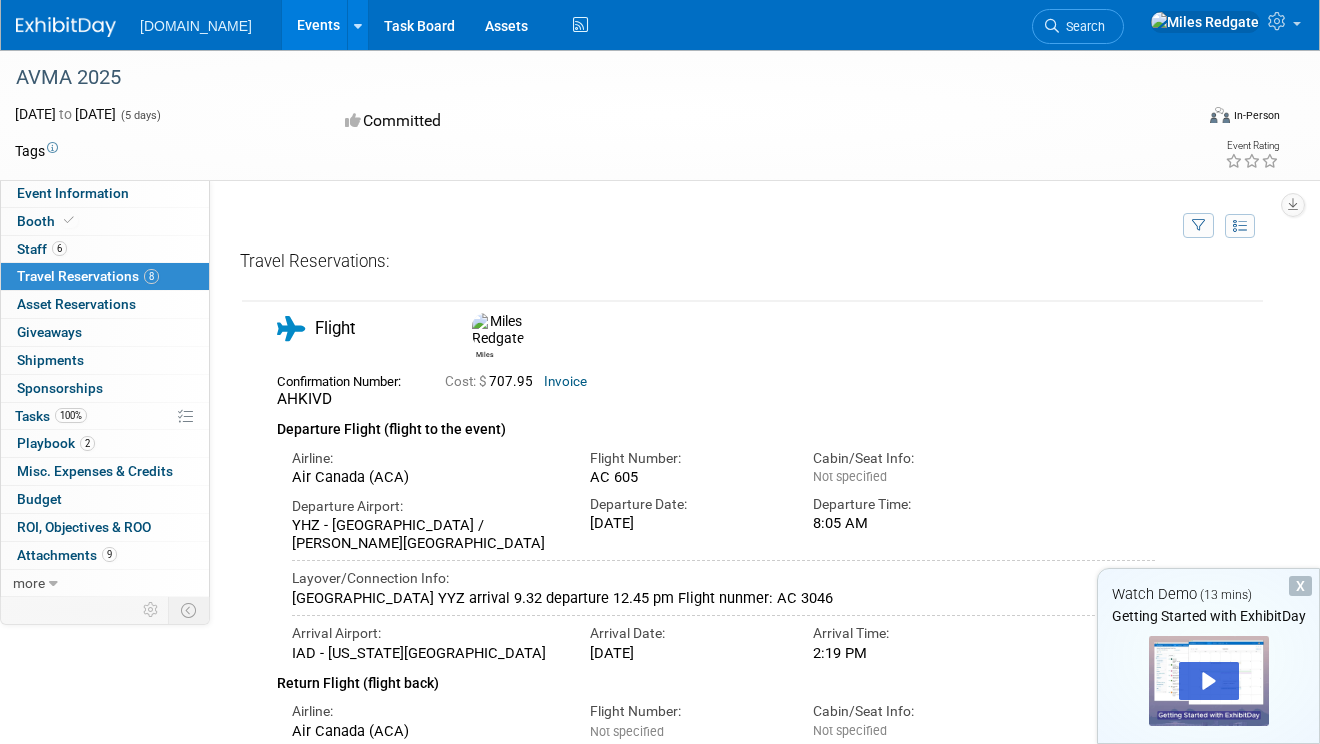 click on "[DATE]" at bounding box center (686, 523) 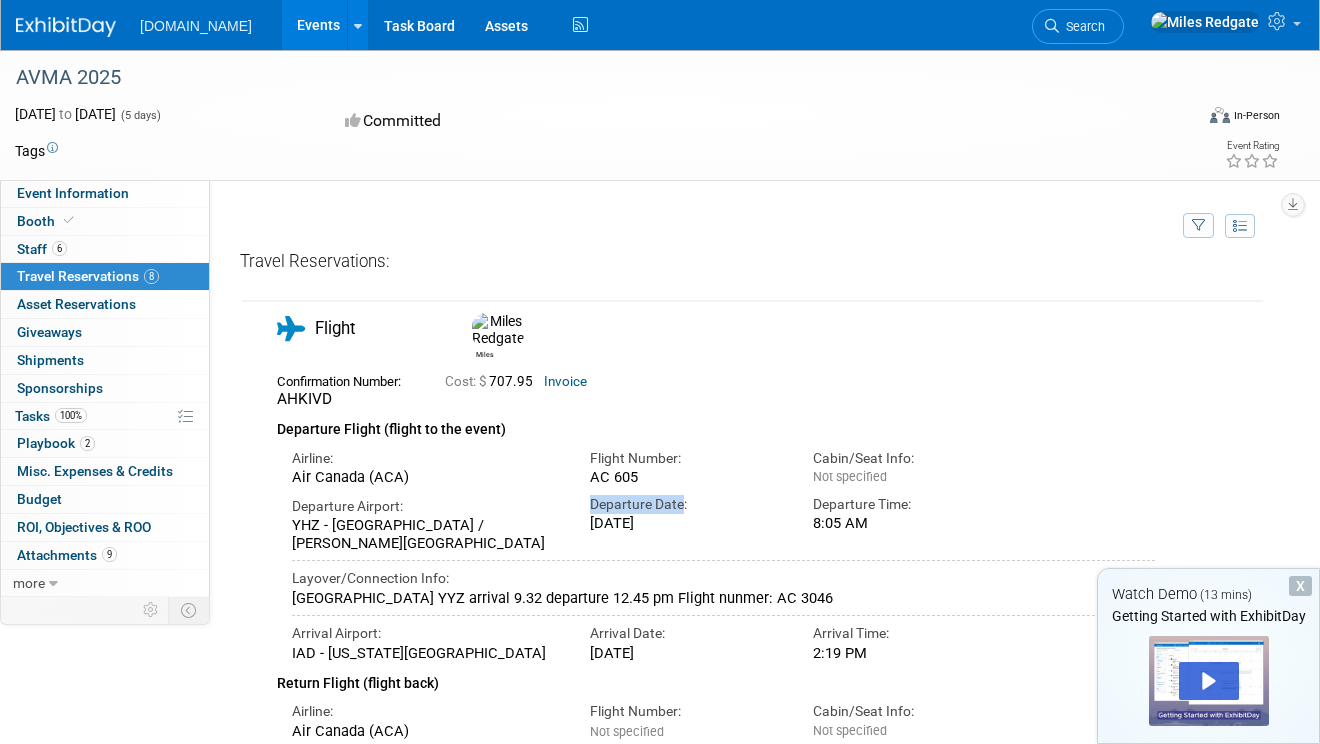drag, startPoint x: 590, startPoint y: 503, endPoint x: 682, endPoint y: 503, distance: 92 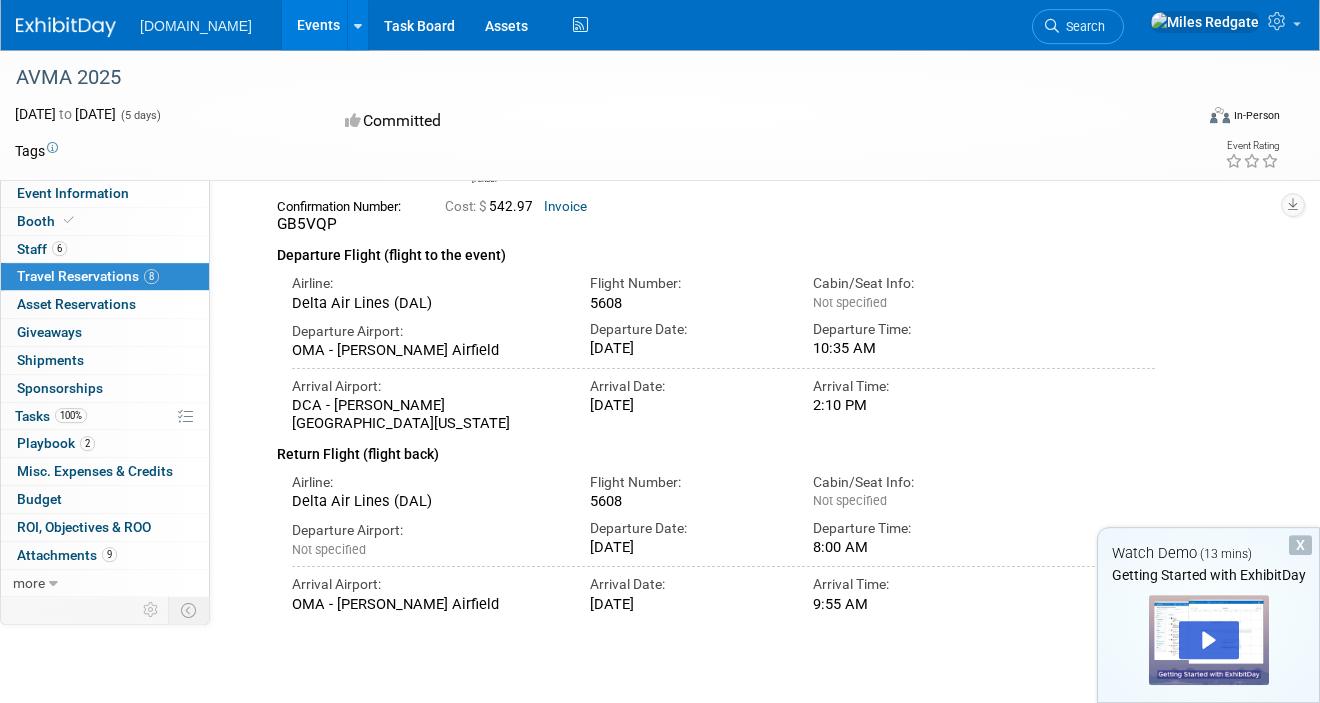 scroll, scrollTop: 147, scrollLeft: 0, axis: vertical 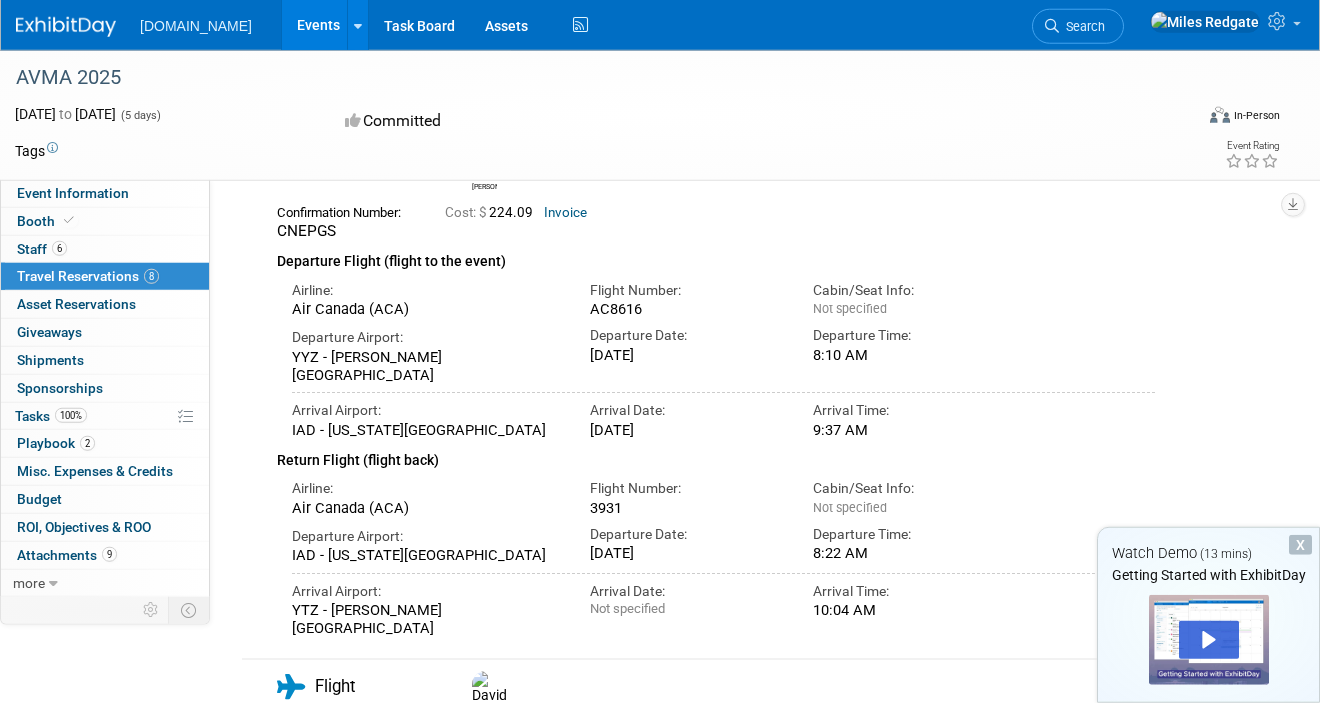 click on "Departure Airport:
IAD - [US_STATE][GEOGRAPHIC_DATA]
Departure Date:
[DATE]
Departure Time: 8:22 AM" at bounding box center [723, 541] 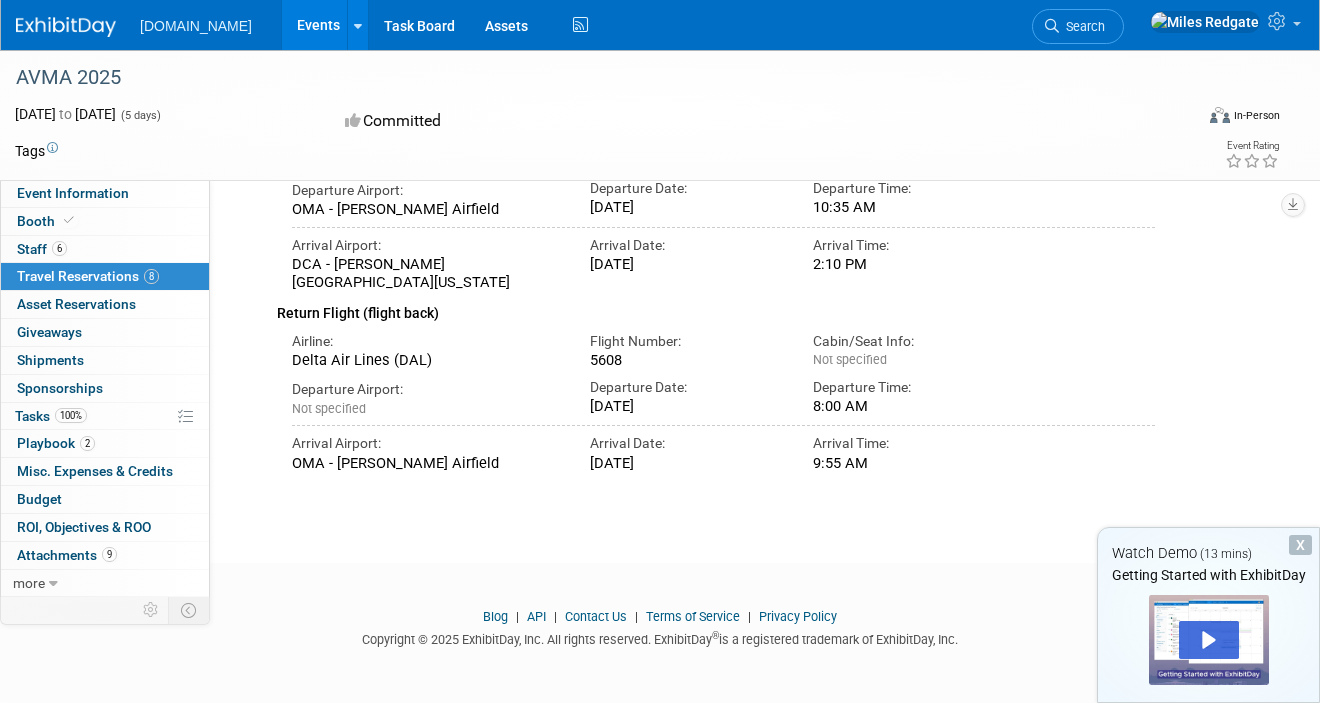 click on "[DOMAIN_NAME]
Events
Recently Viewed Events:
AVMA 2025
[DATE]  to  [DATE]
Task Board
Assets
Activity Feed
My Account
My Profile & Preferences
Sync to External Calendar...
Refer & Earn
Contact us
Sign out
Search
Recently Viewed Events:
AVMA 2025
In-Person
[DATE]  to  [DATE]
(Committed)
No match found...
AVMA 2025
[DATE]  to  [DATE]
(5 days)
[DATE] to [DATE]
Committed
Virtual
In-Person
Hybrid
Tags
Event Rating
Event Information Tab:" at bounding box center (660, -3468) 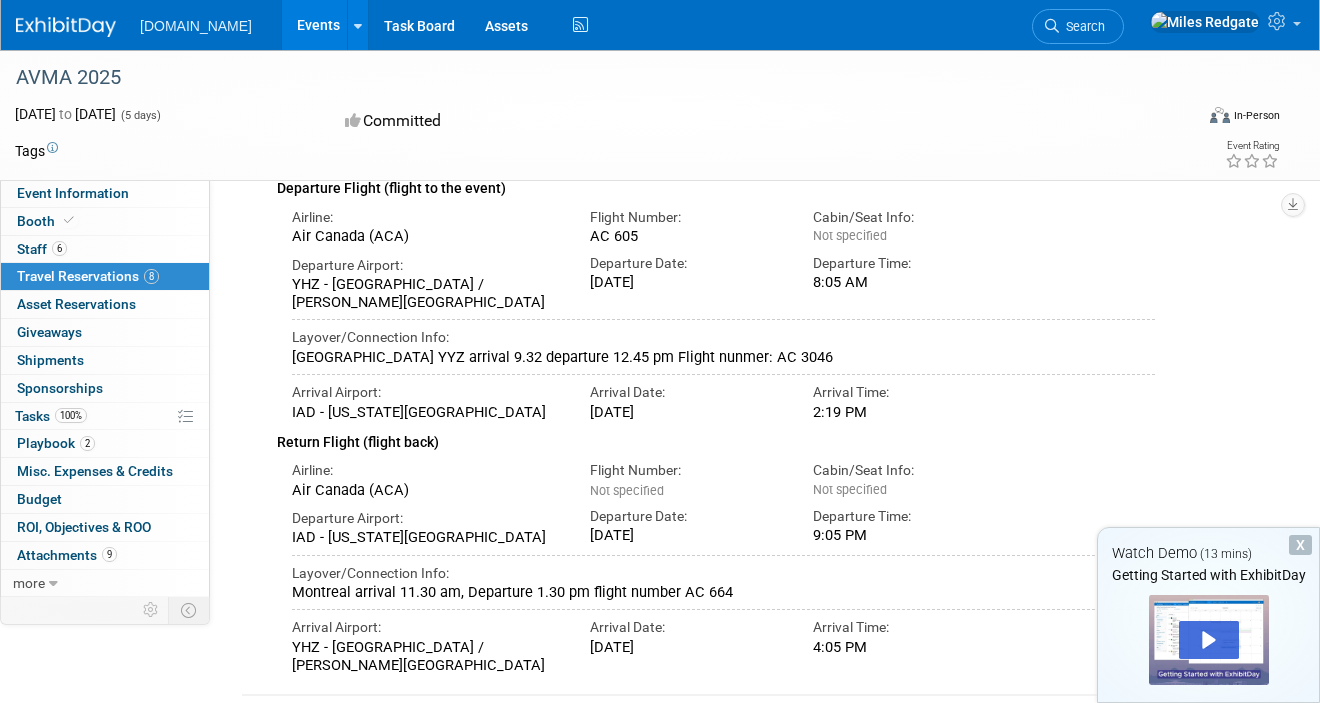 scroll, scrollTop: 0, scrollLeft: 0, axis: both 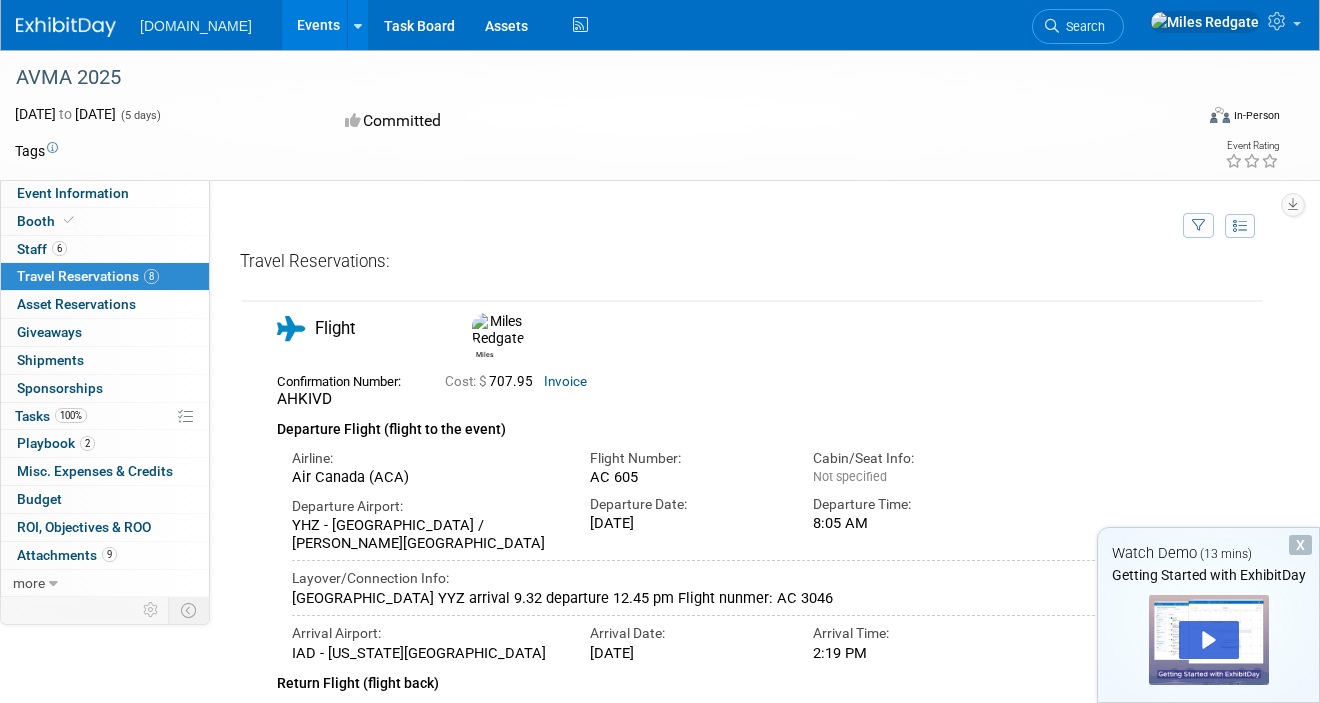 click on "Flight Number:
AC 605" at bounding box center (686, 464) 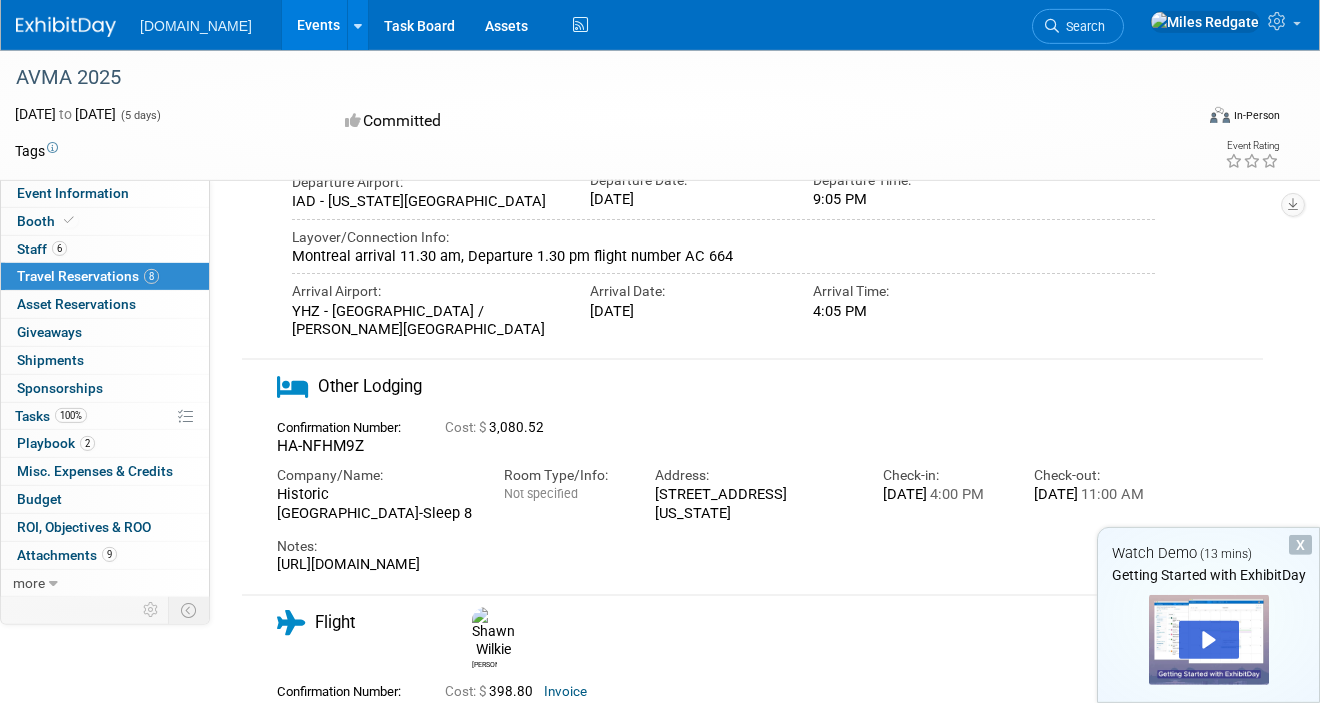 scroll, scrollTop: 736, scrollLeft: 0, axis: vertical 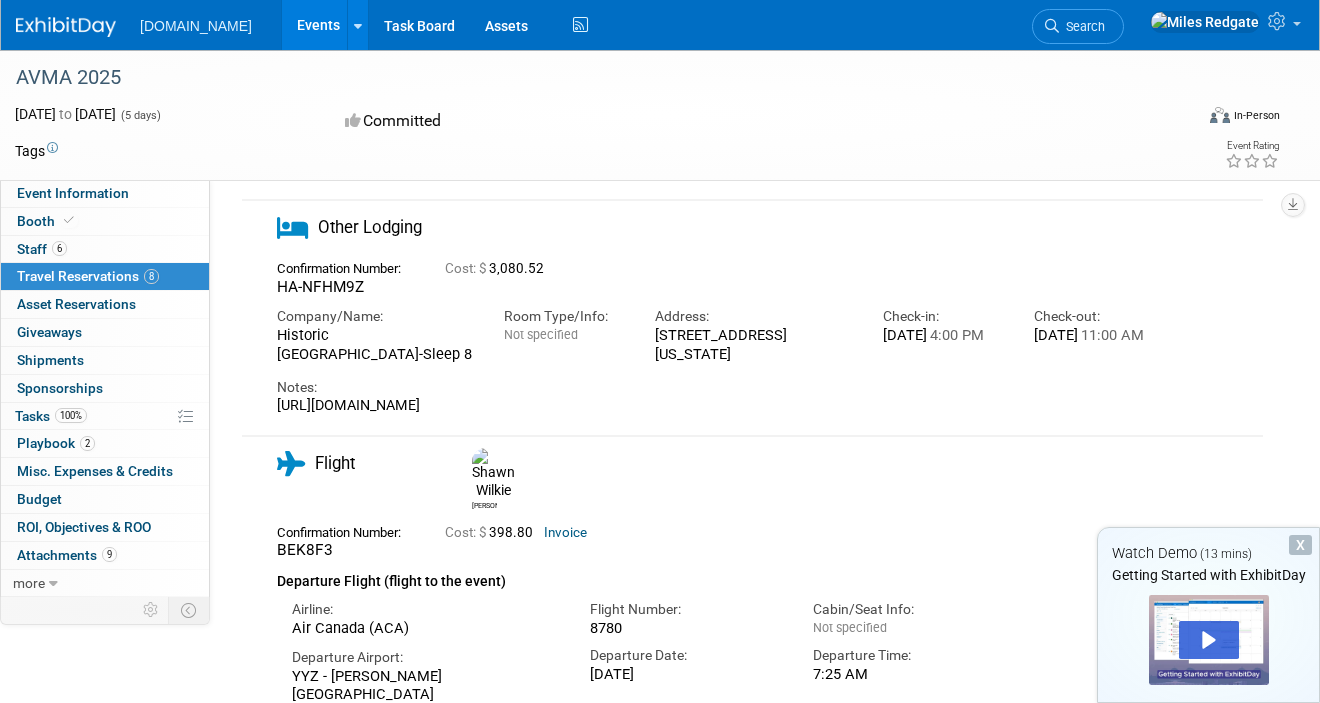 drag, startPoint x: 297, startPoint y: 380, endPoint x: 494, endPoint y: 383, distance: 197.02284 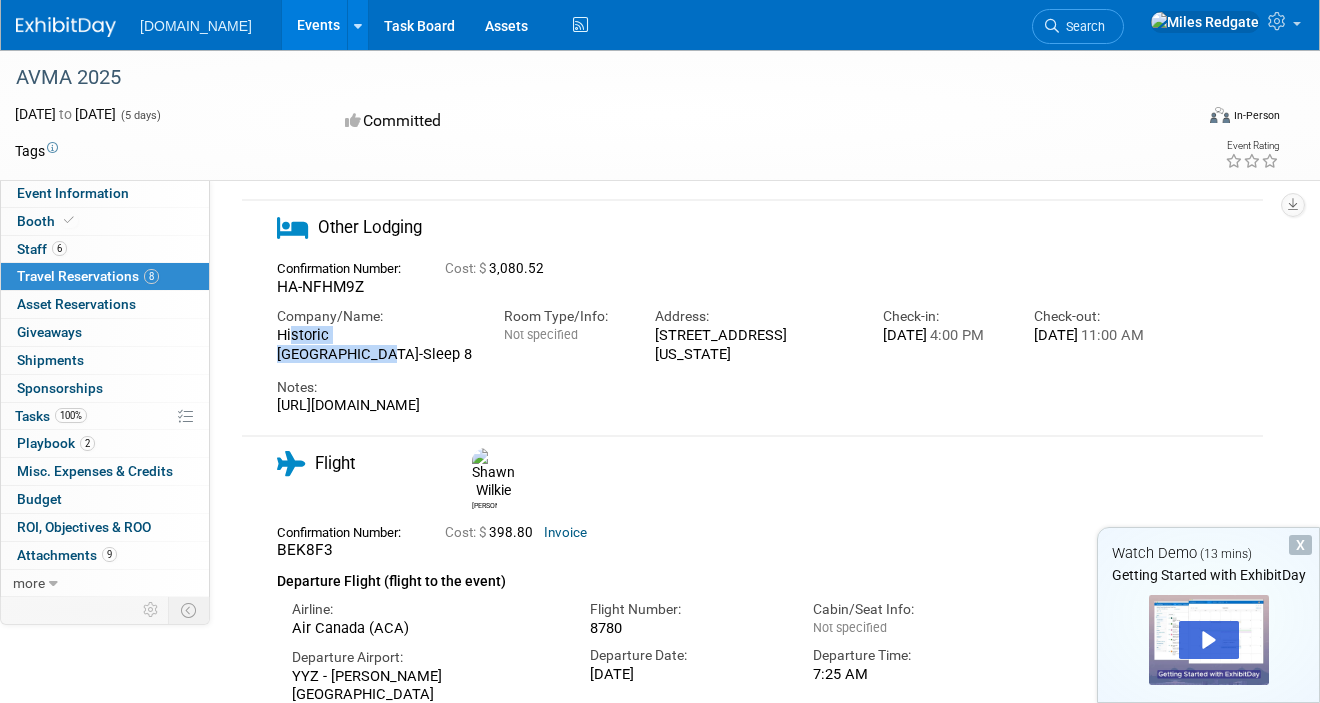 drag, startPoint x: 405, startPoint y: 375, endPoint x: 286, endPoint y: 371, distance: 119.06721 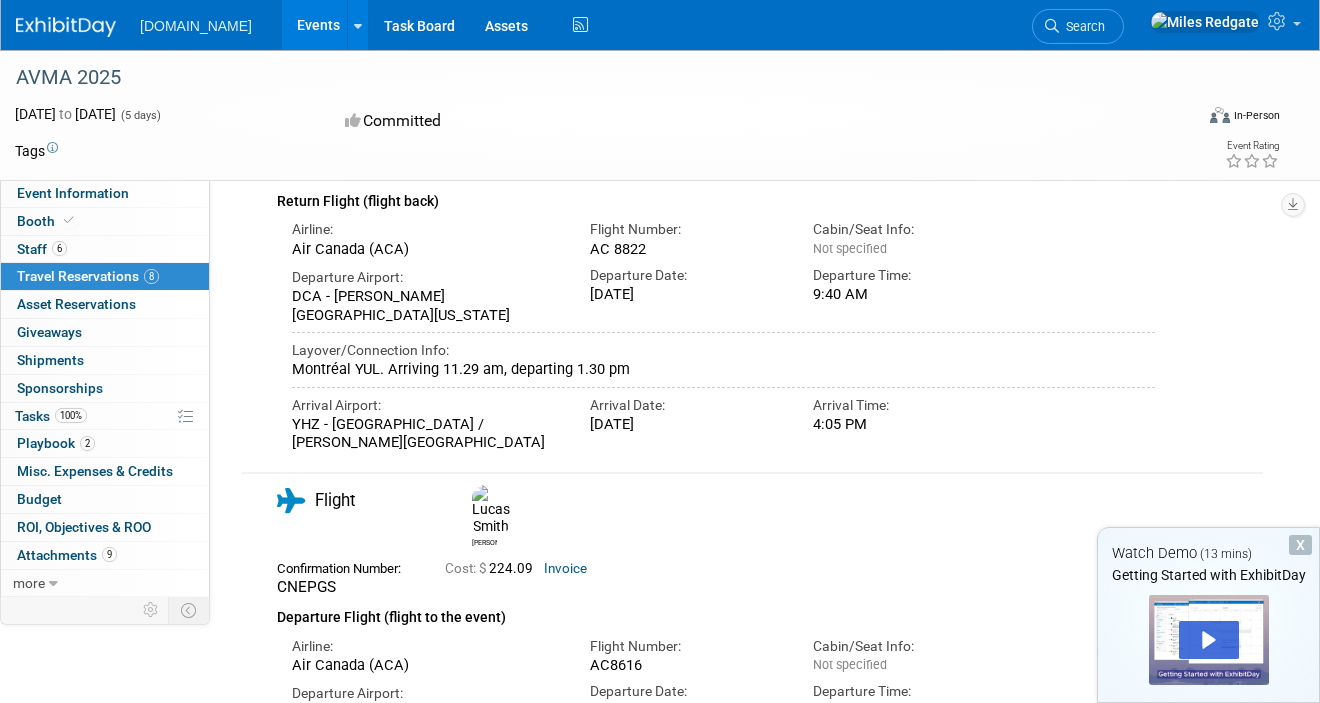 scroll, scrollTop: 2192, scrollLeft: 0, axis: vertical 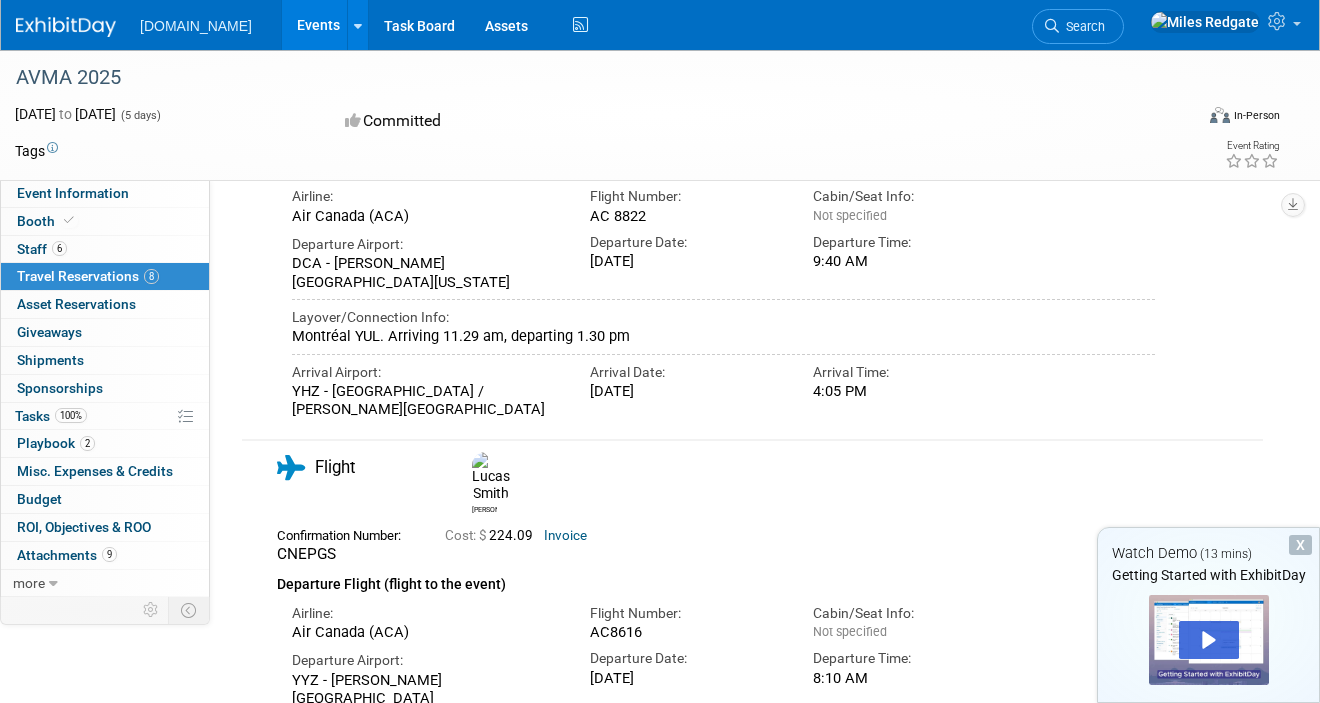 drag, startPoint x: 618, startPoint y: 390, endPoint x: 638, endPoint y: 409, distance: 27.58623 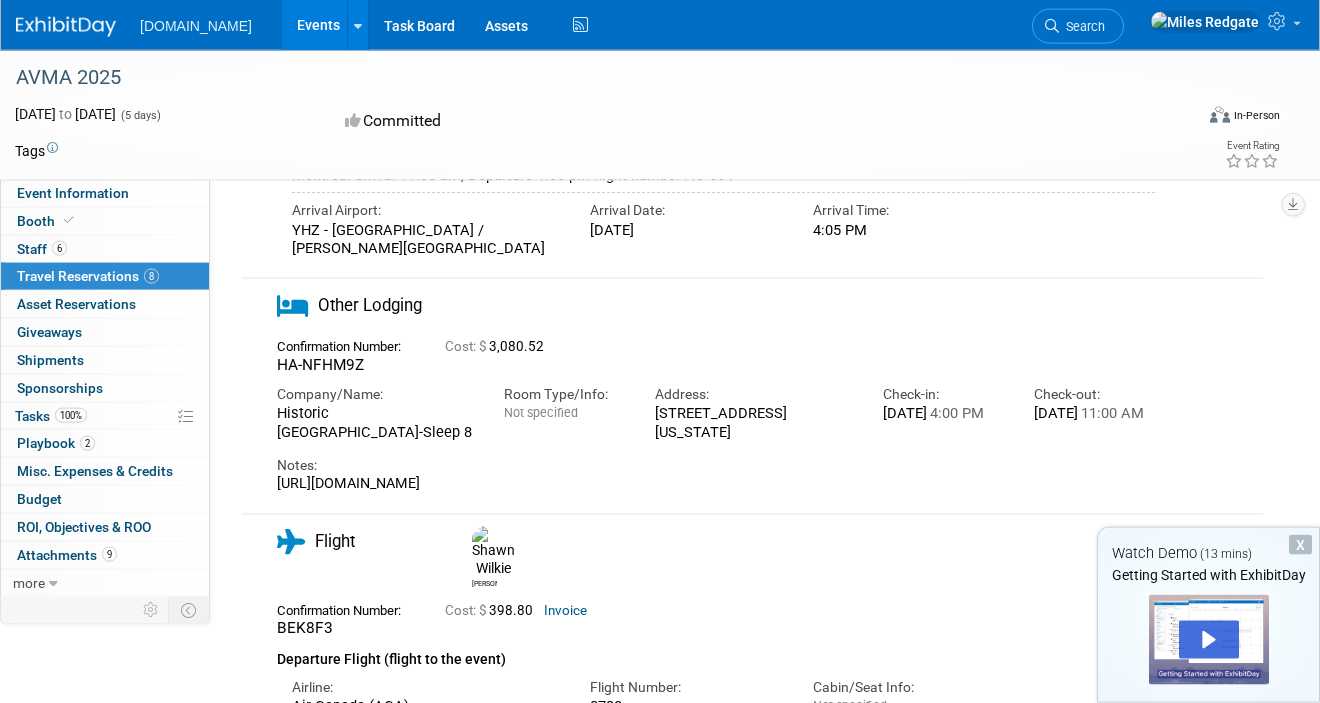 scroll, scrollTop: 673, scrollLeft: 0, axis: vertical 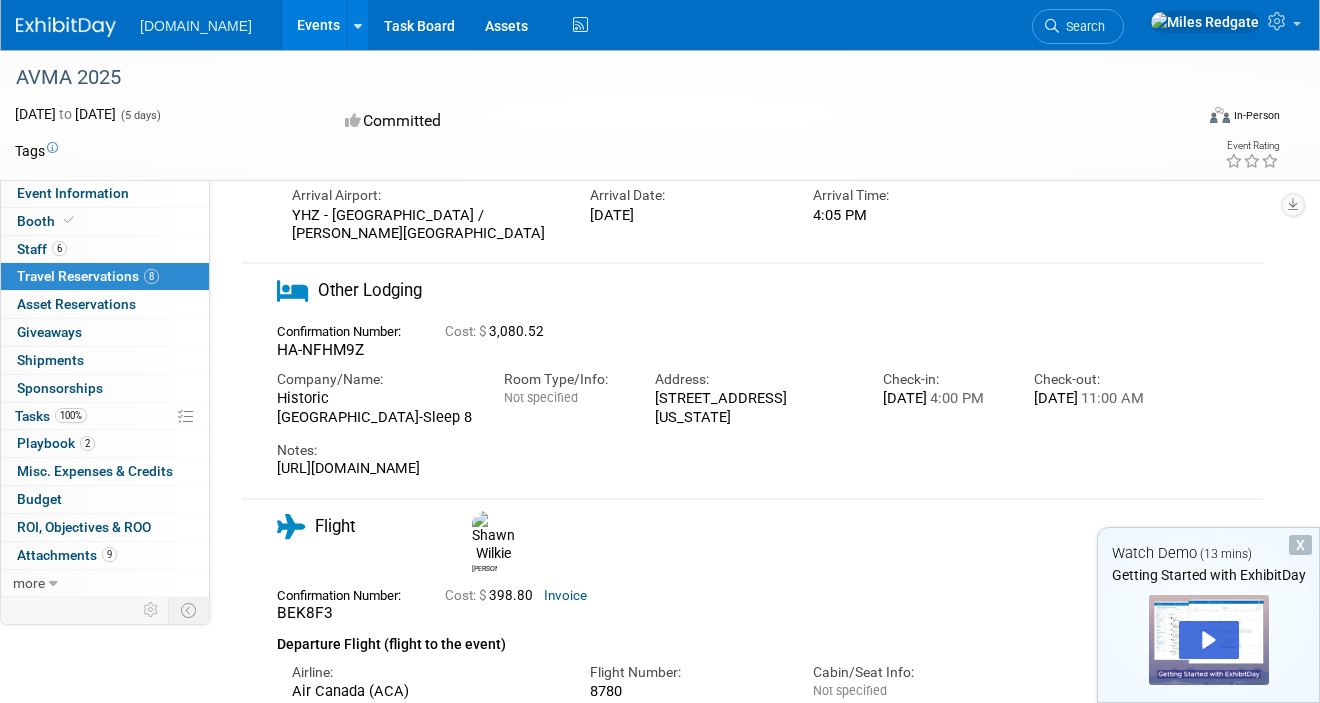 click on "[URL][DOMAIN_NAME]" at bounding box center [716, 469] 